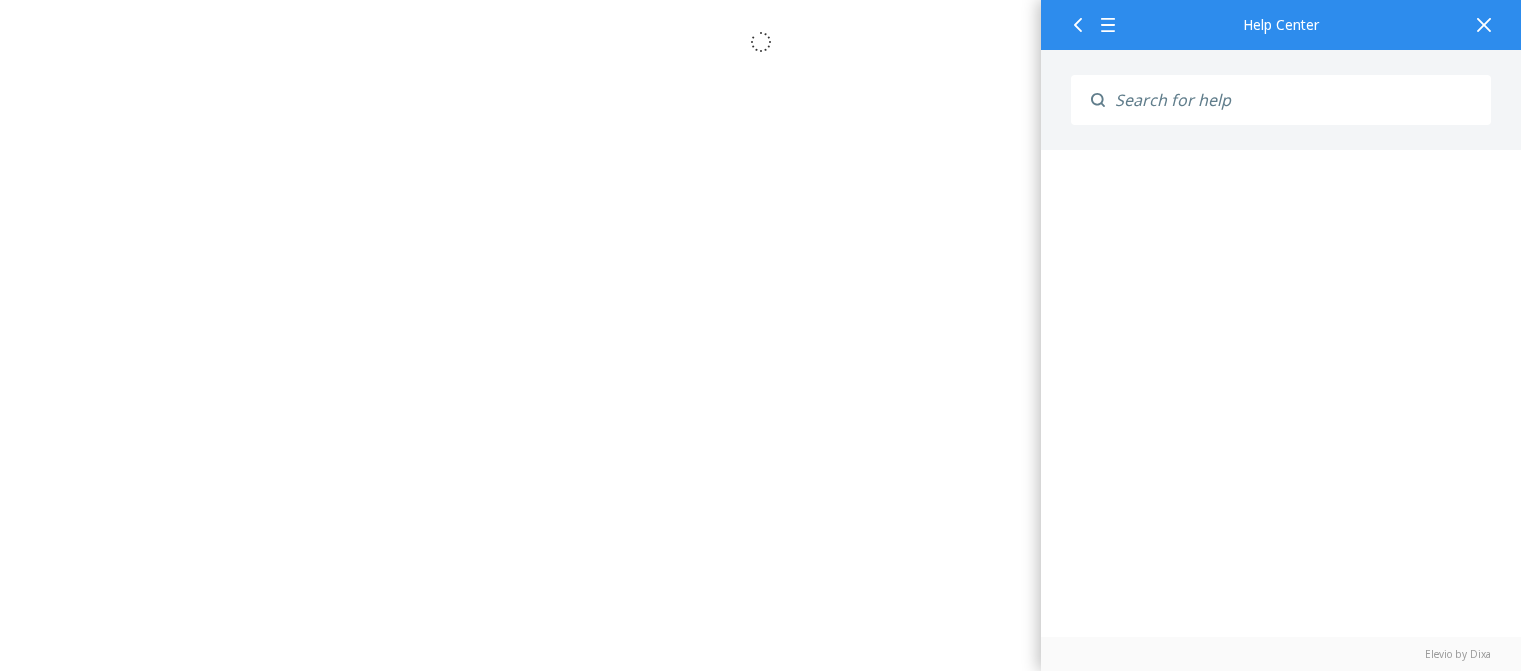 scroll, scrollTop: 0, scrollLeft: 0, axis: both 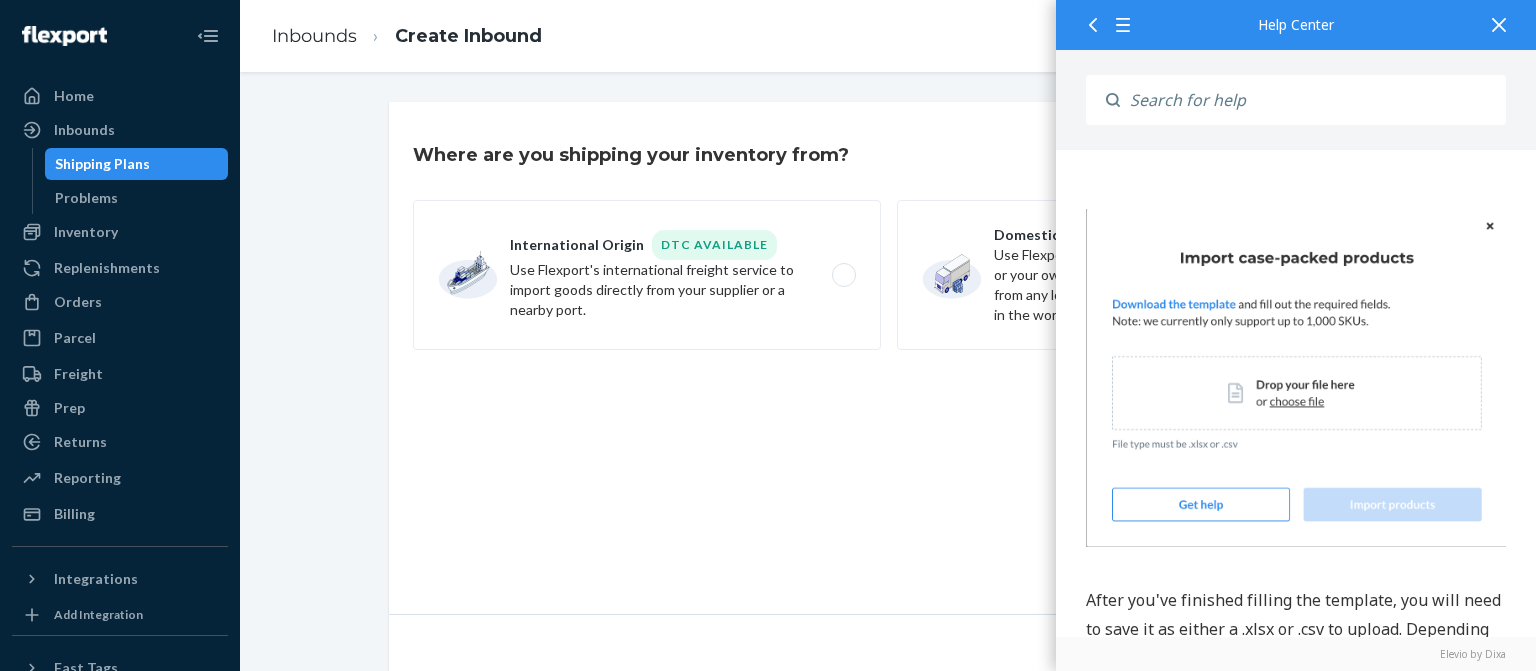 click at bounding box center [1296, 379] 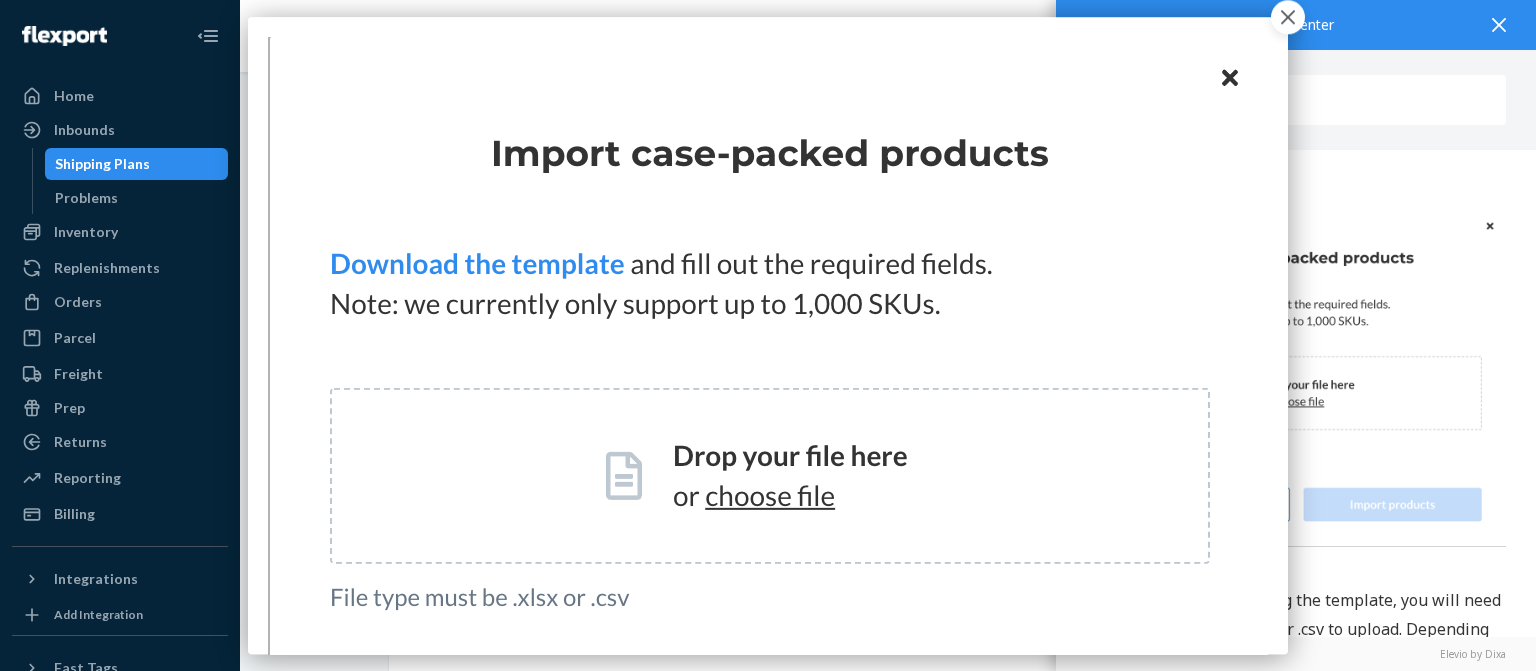 click at bounding box center [768, 440] 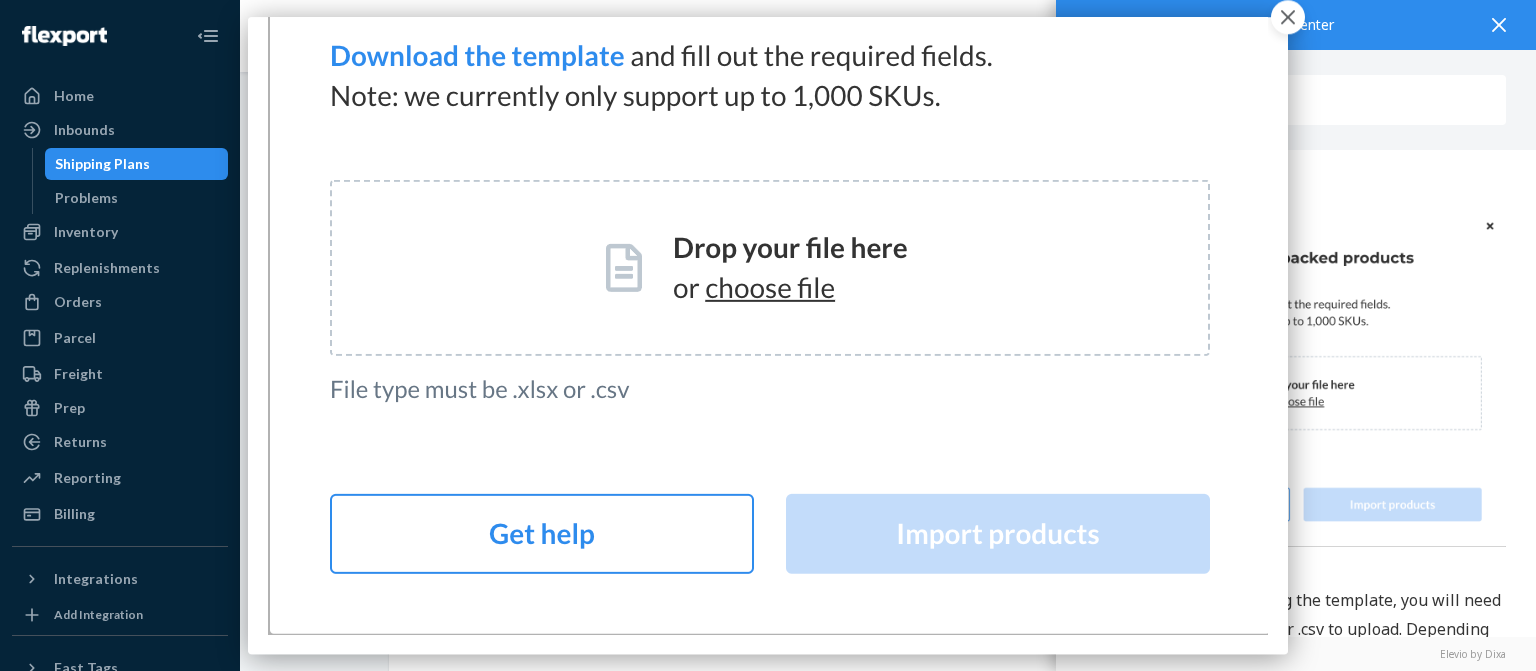 scroll, scrollTop: 0, scrollLeft: 0, axis: both 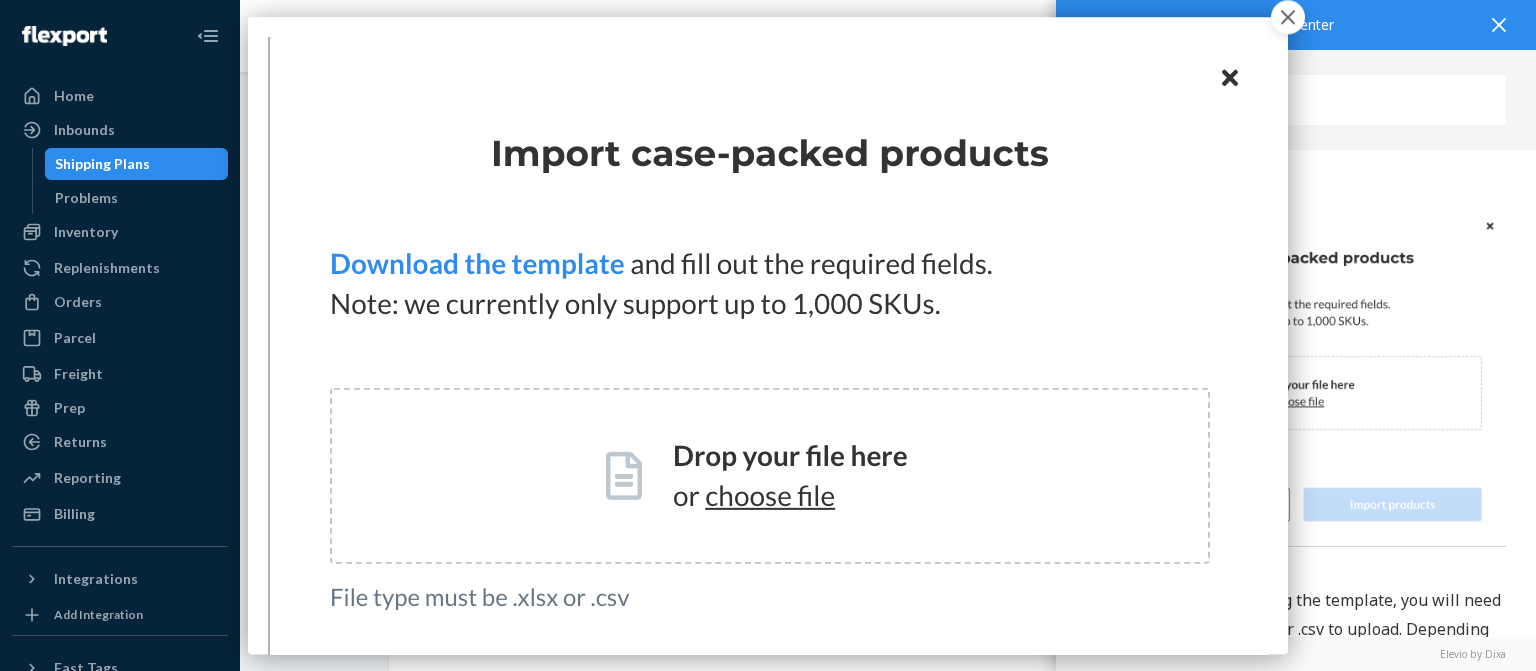 click at bounding box center (768, 440) 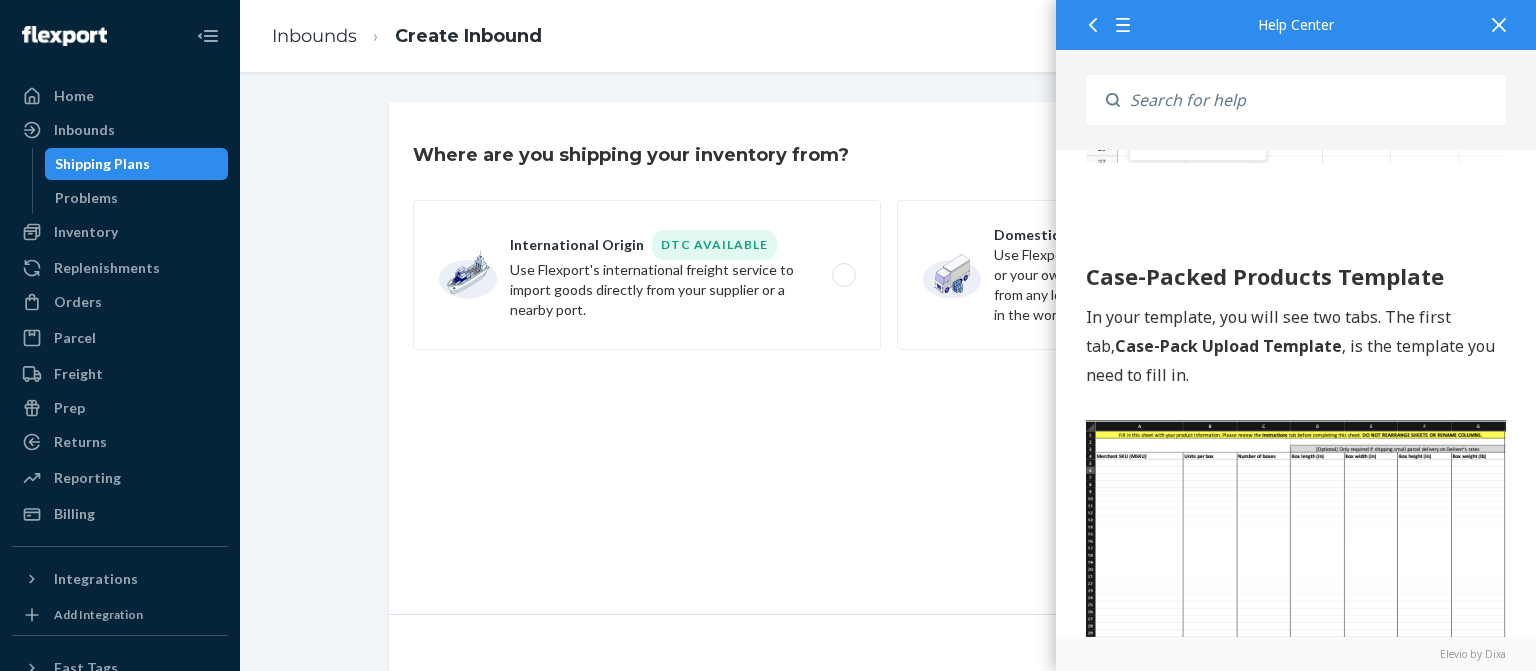 scroll, scrollTop: 3816, scrollLeft: 0, axis: vertical 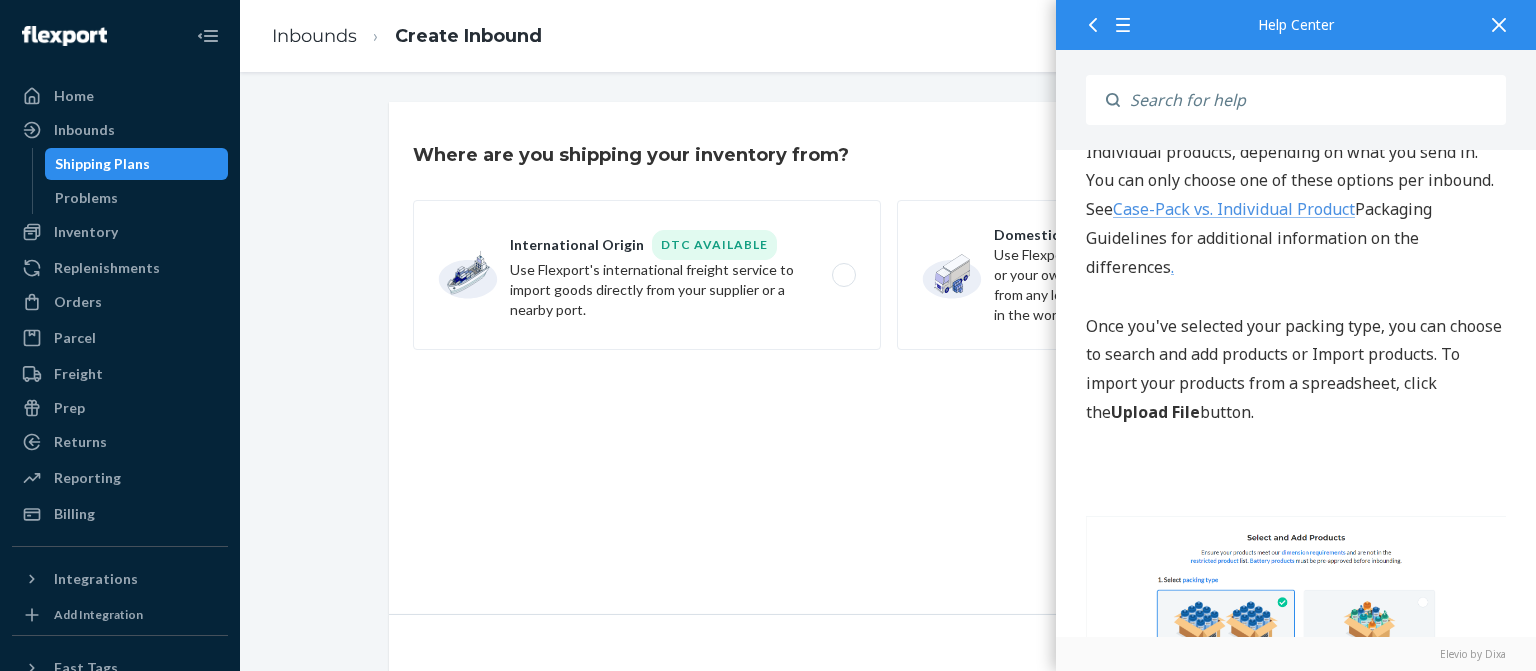 click on "Case-Pack vs. Individual Product" at bounding box center [1234, 210] 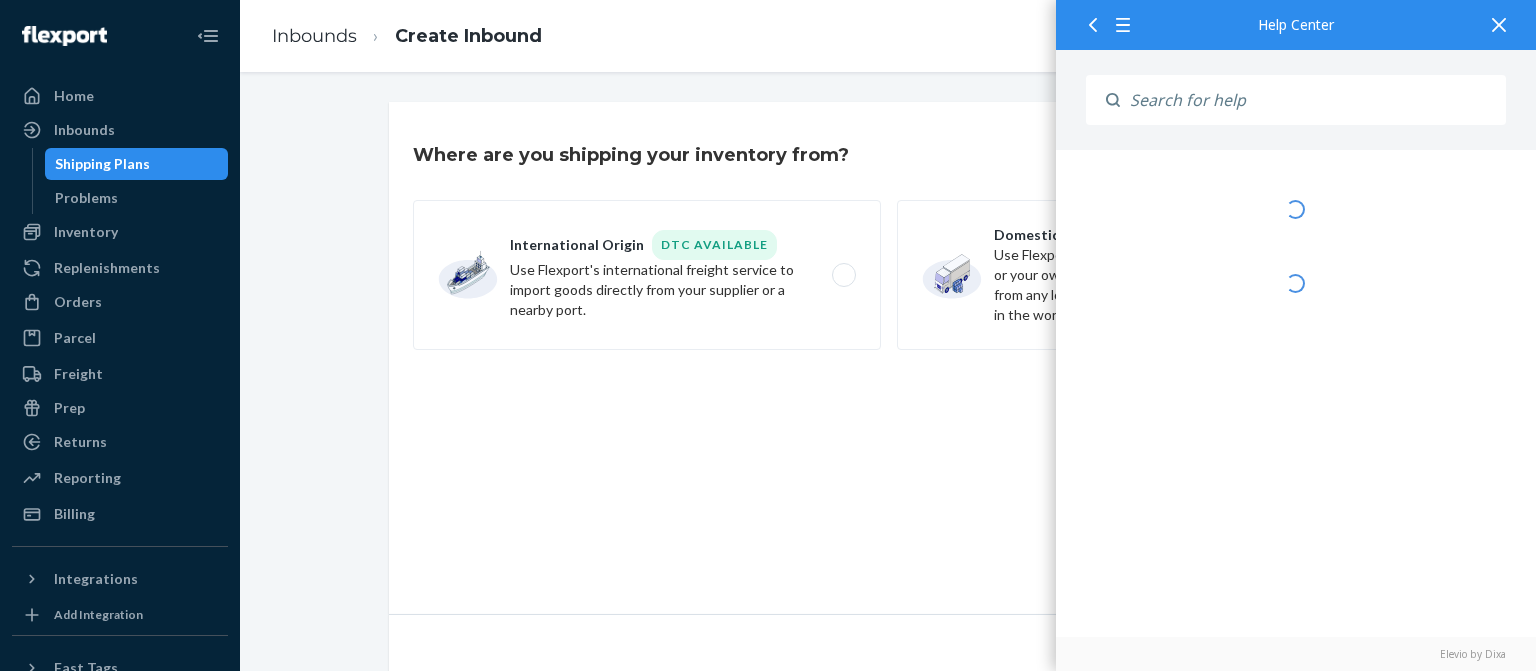 scroll, scrollTop: 0, scrollLeft: 0, axis: both 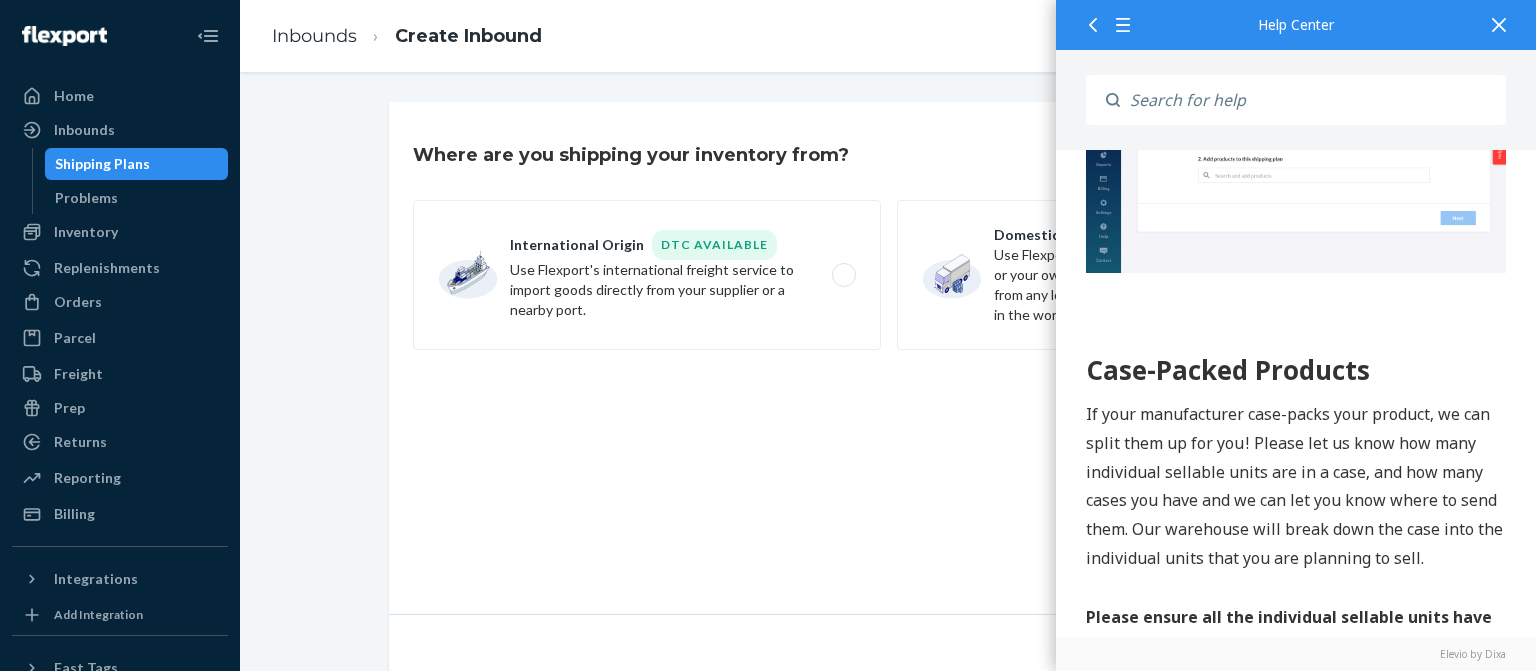 click on "Where are you shipping your inventory from? International Origin DTC Available Use Flexport's international freight service to import goods directly from your supplier or a nearby port. Domestic Origin Use Flexport’s extensive US trucking network or your own carrier to inbound your products from any location, or ship parcel from anywhere in the world" at bounding box center [889, 358] 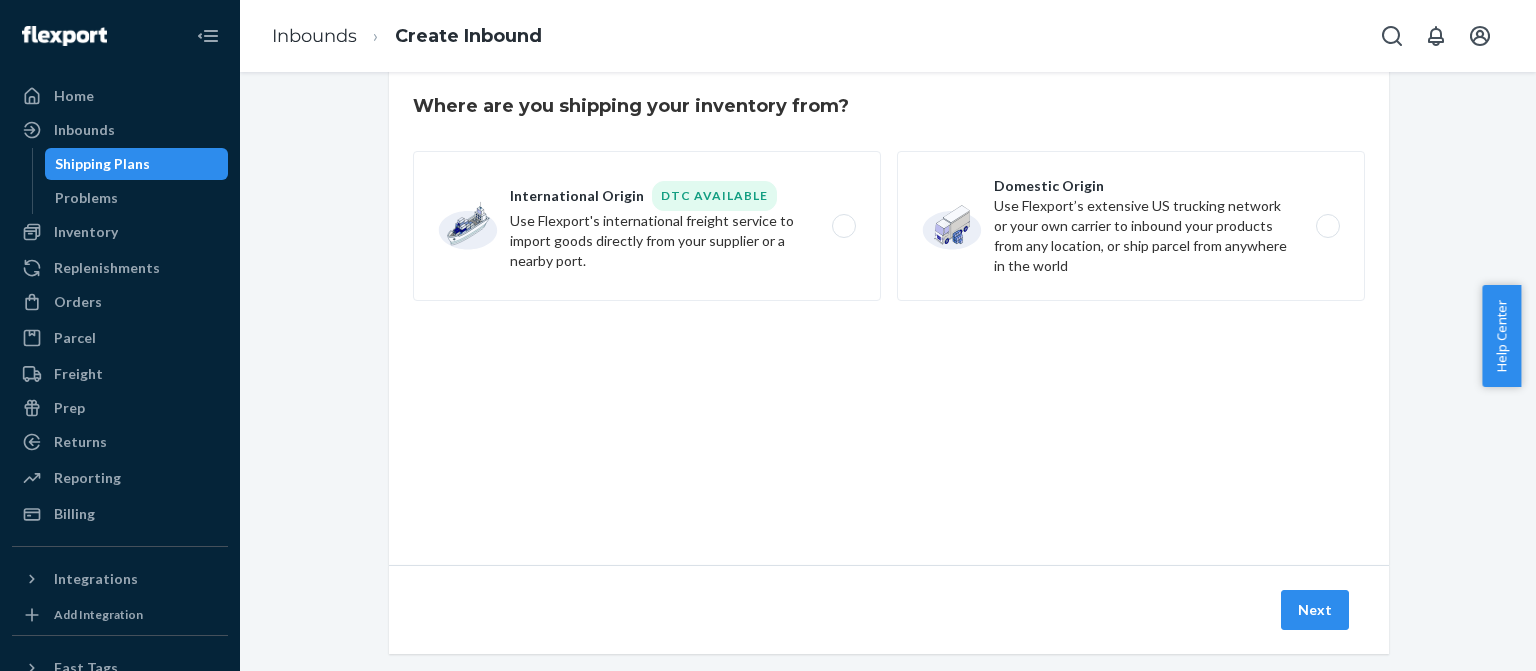 scroll, scrollTop: 47, scrollLeft: 0, axis: vertical 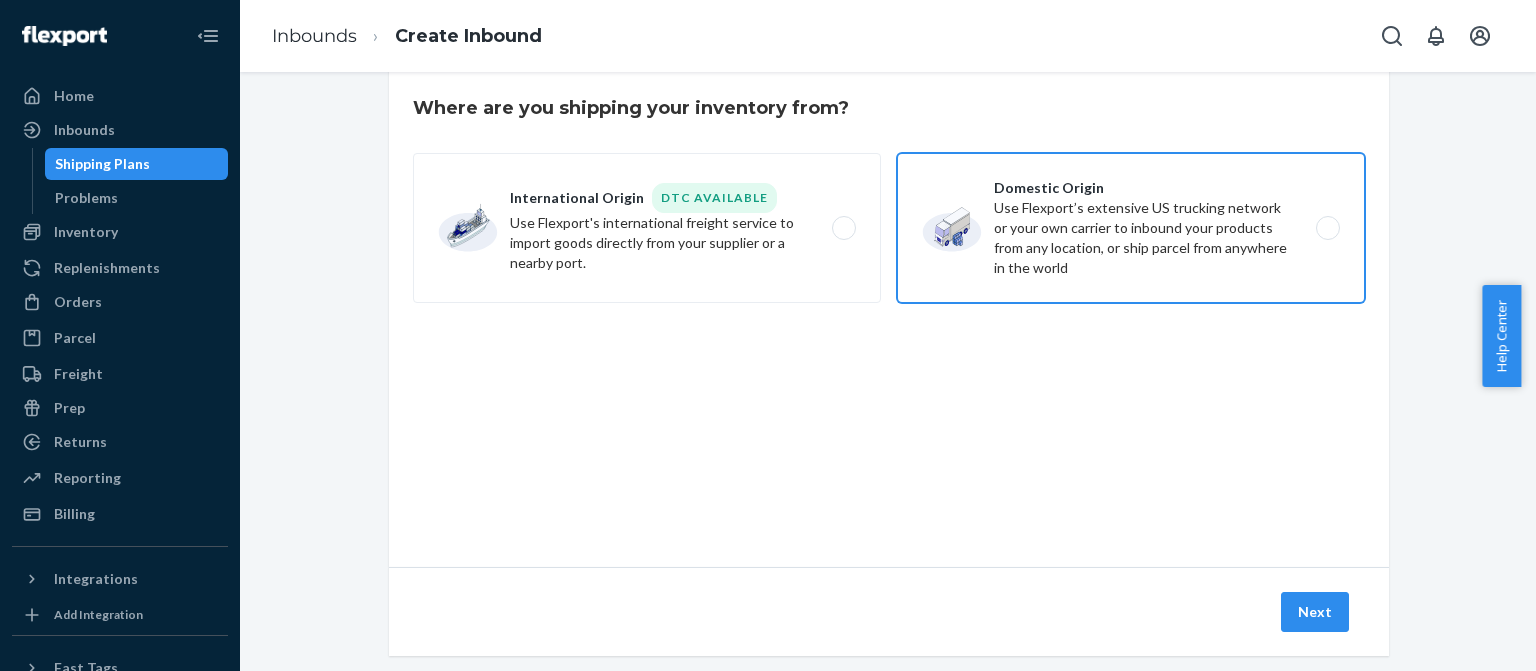 click on "Domestic Origin Use Flexport’s extensive US trucking network or your own carrier to inbound your products from any location, or ship parcel from anywhere in the world" at bounding box center [1131, 228] 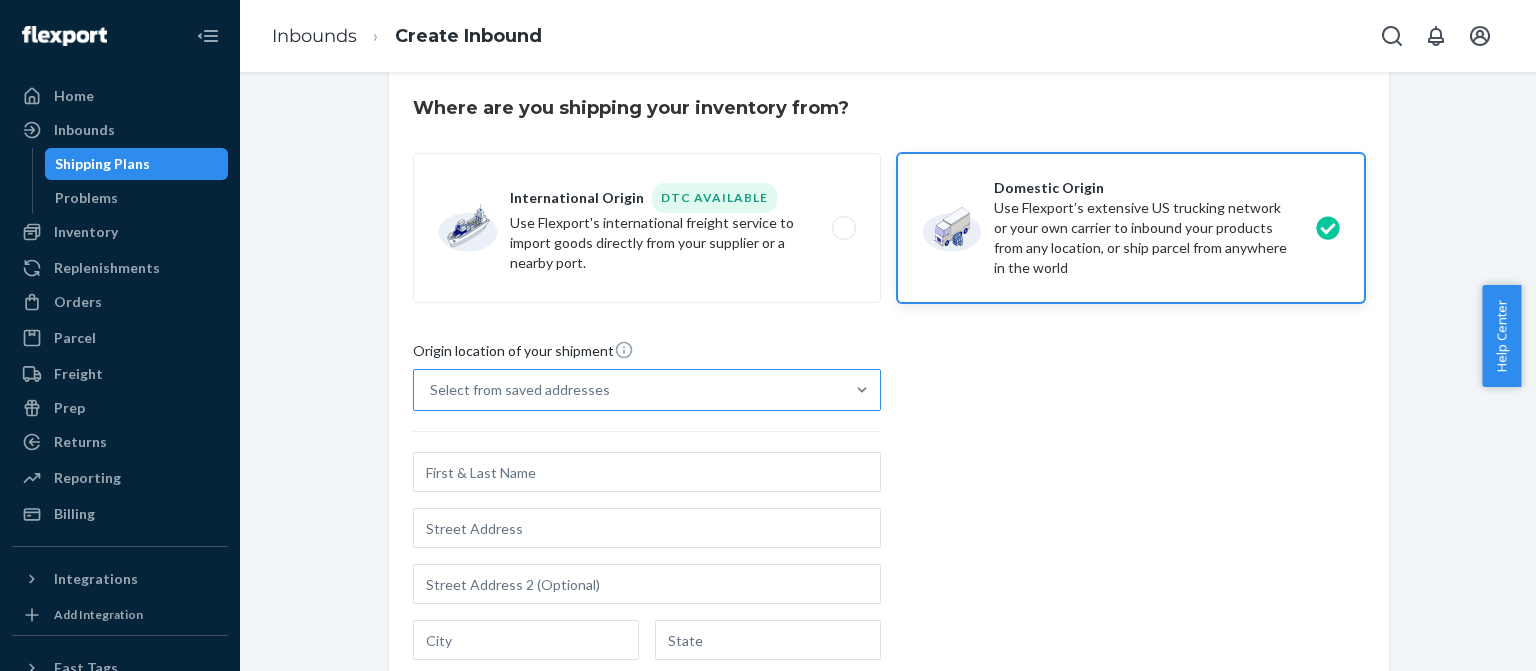 click on "Select from saved addresses" at bounding box center (629, 390) 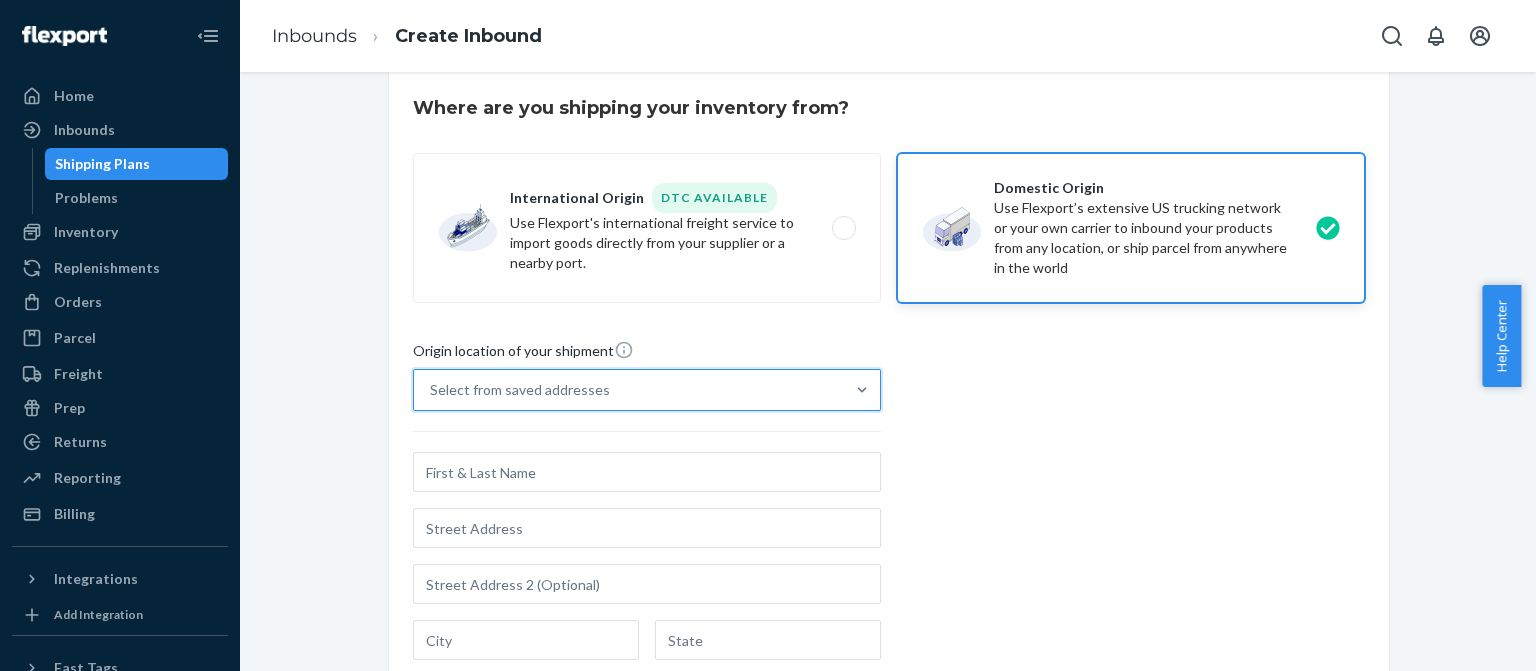 click on "Select from saved addresses" at bounding box center (629, 390) 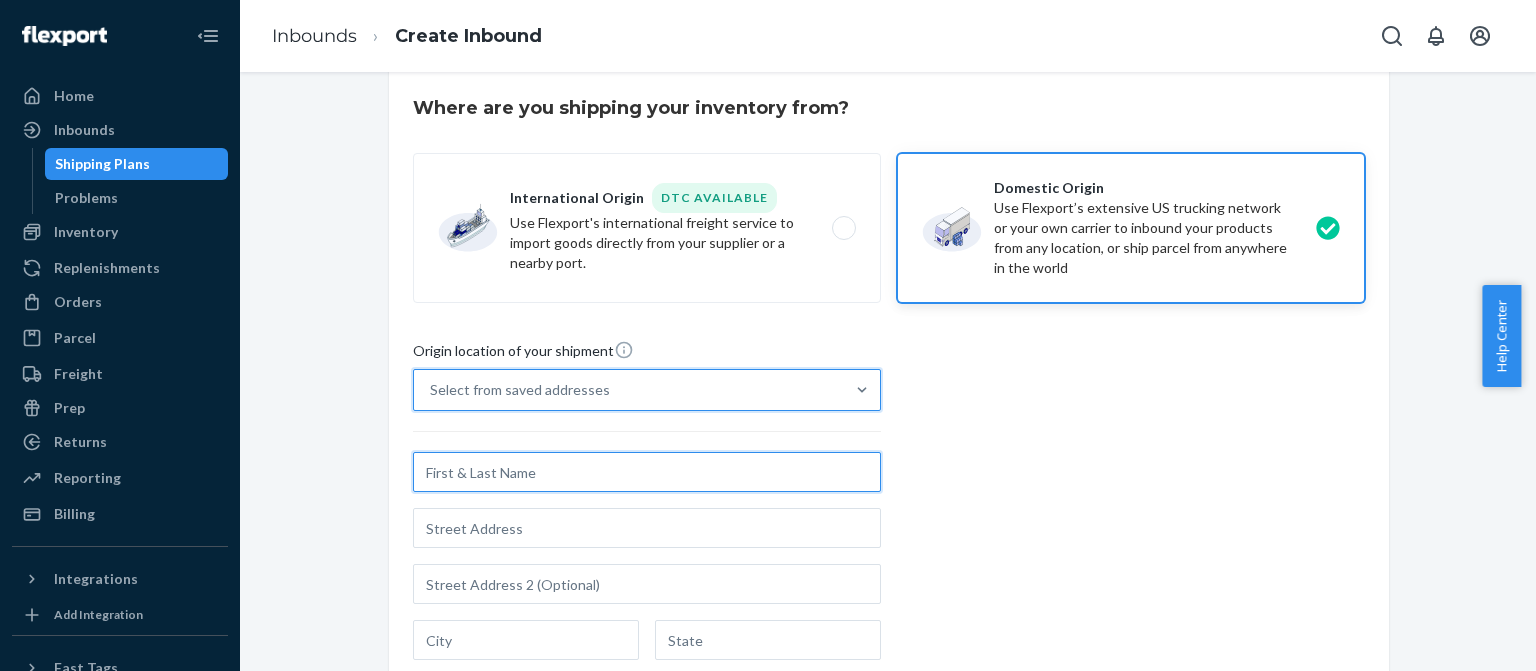 click at bounding box center (647, 472) 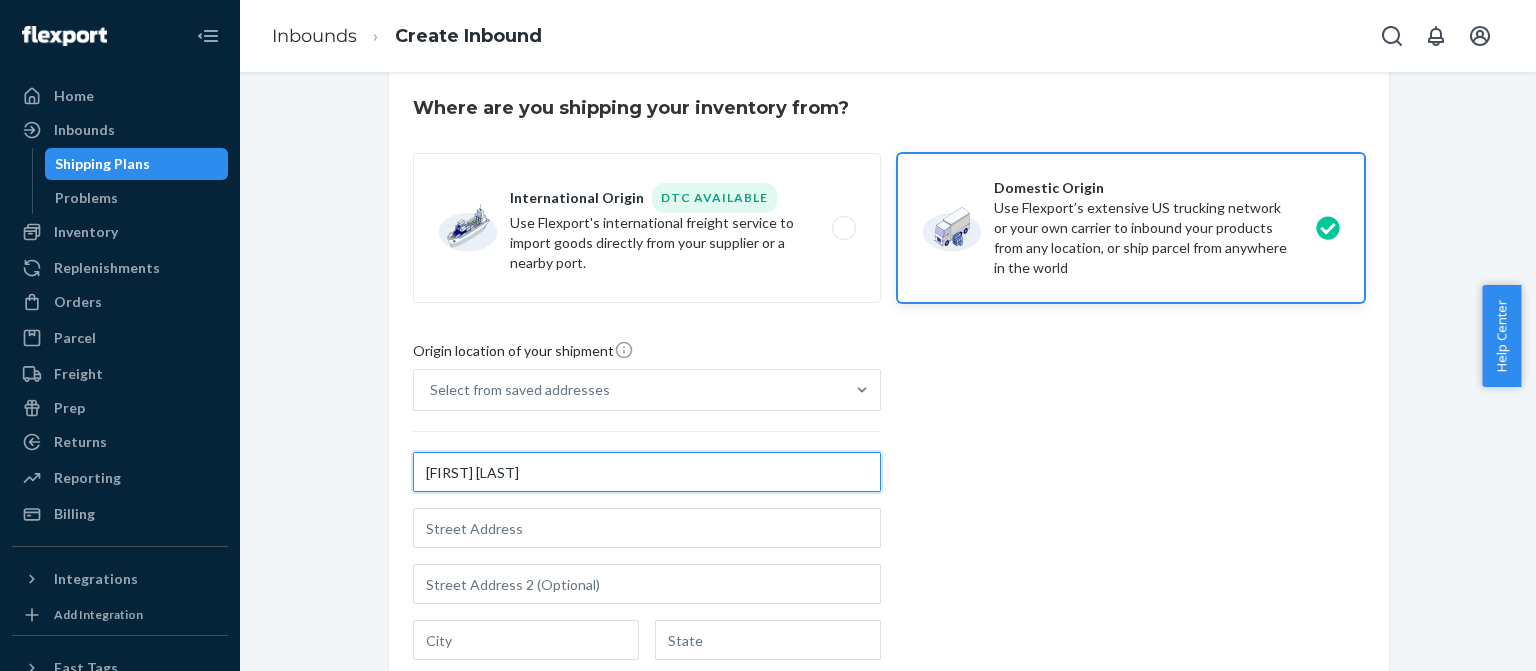 type on "[FIRST] [LAST]" 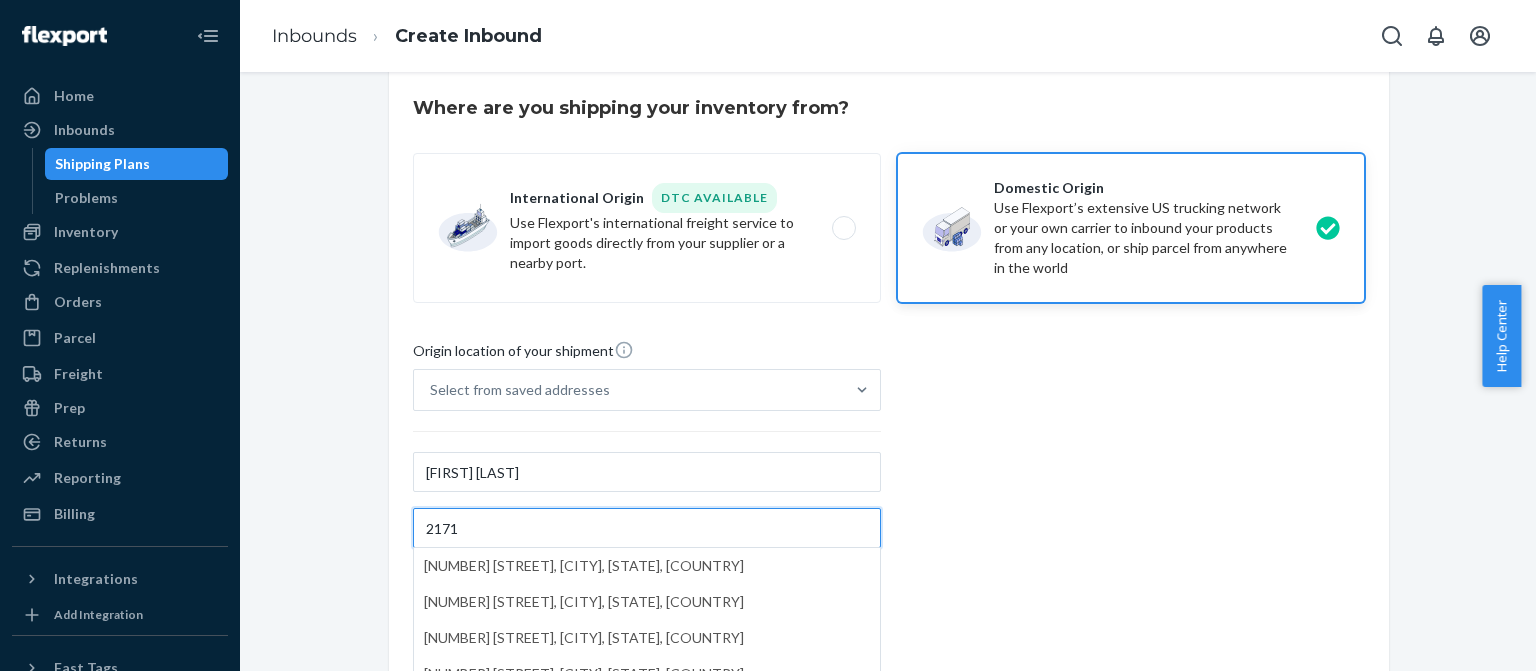 type on "[NUMBER] [STREET]" 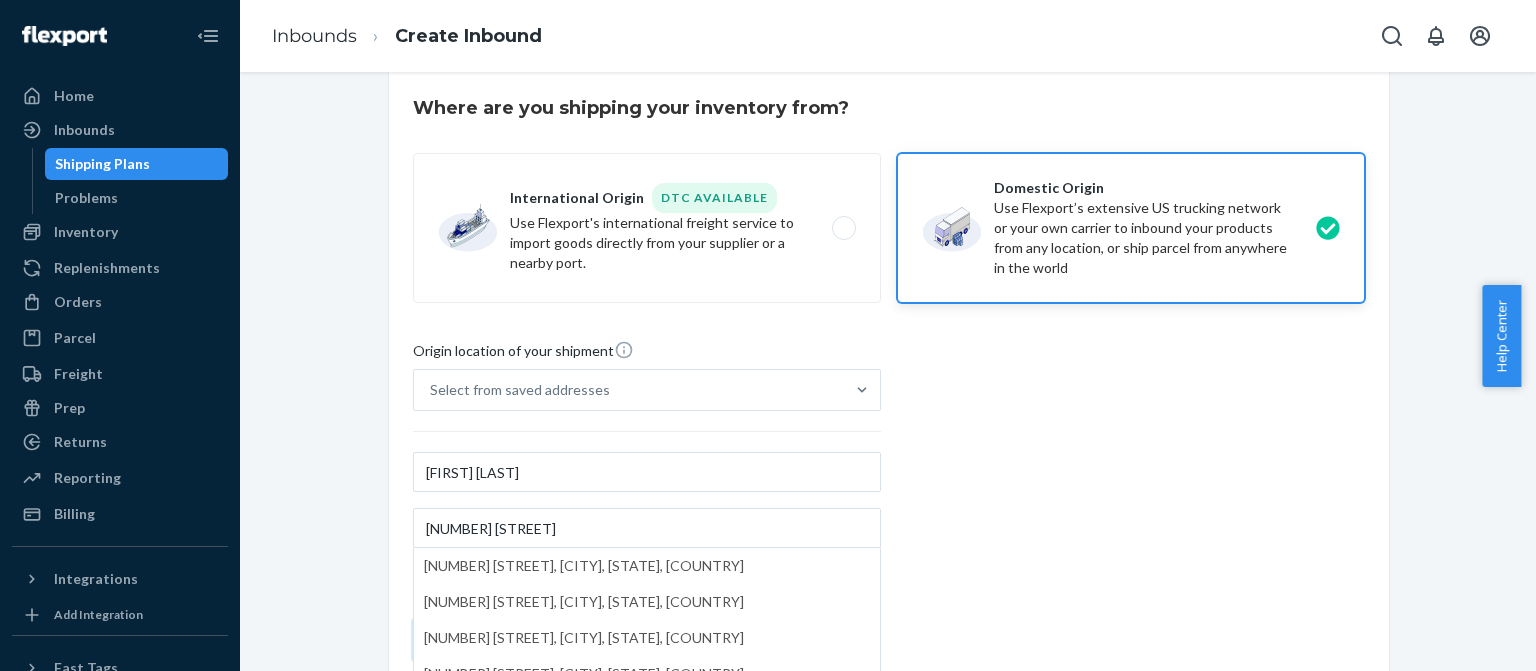 type on "Rescue" 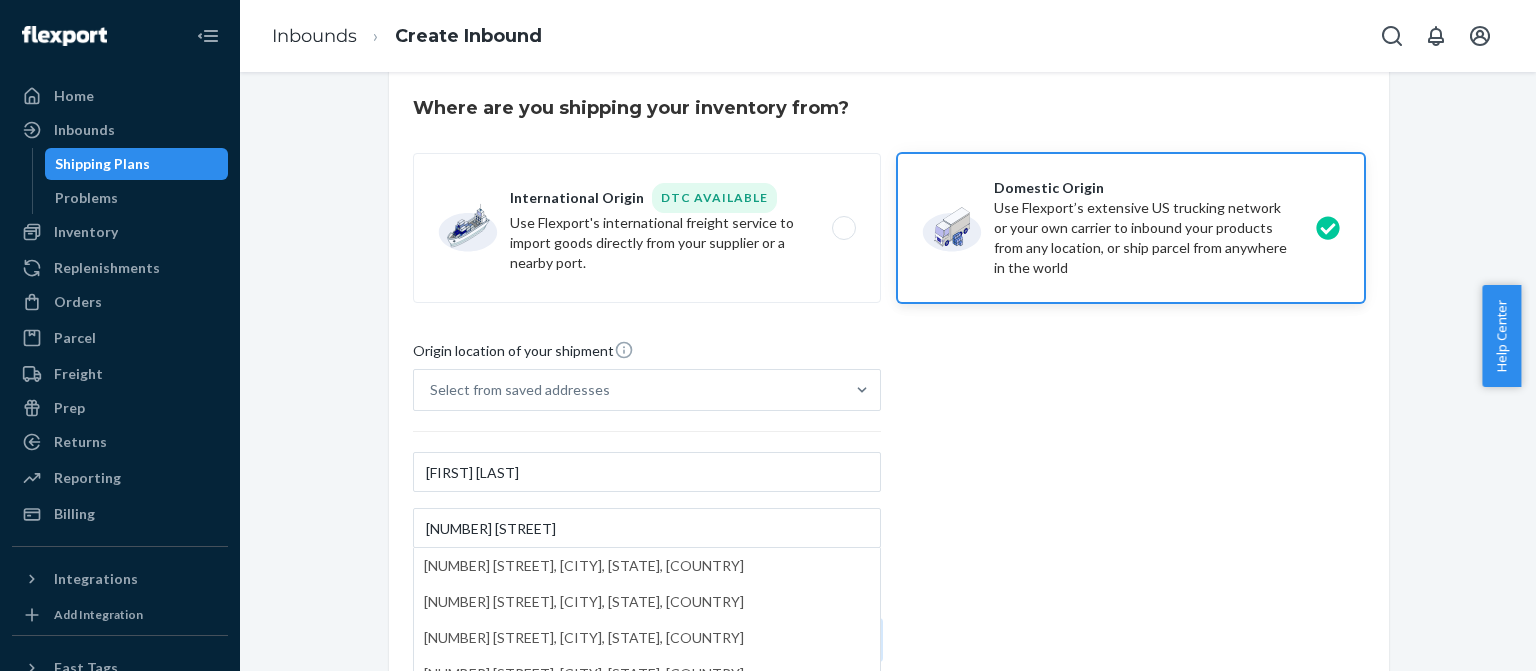 type on "CA" 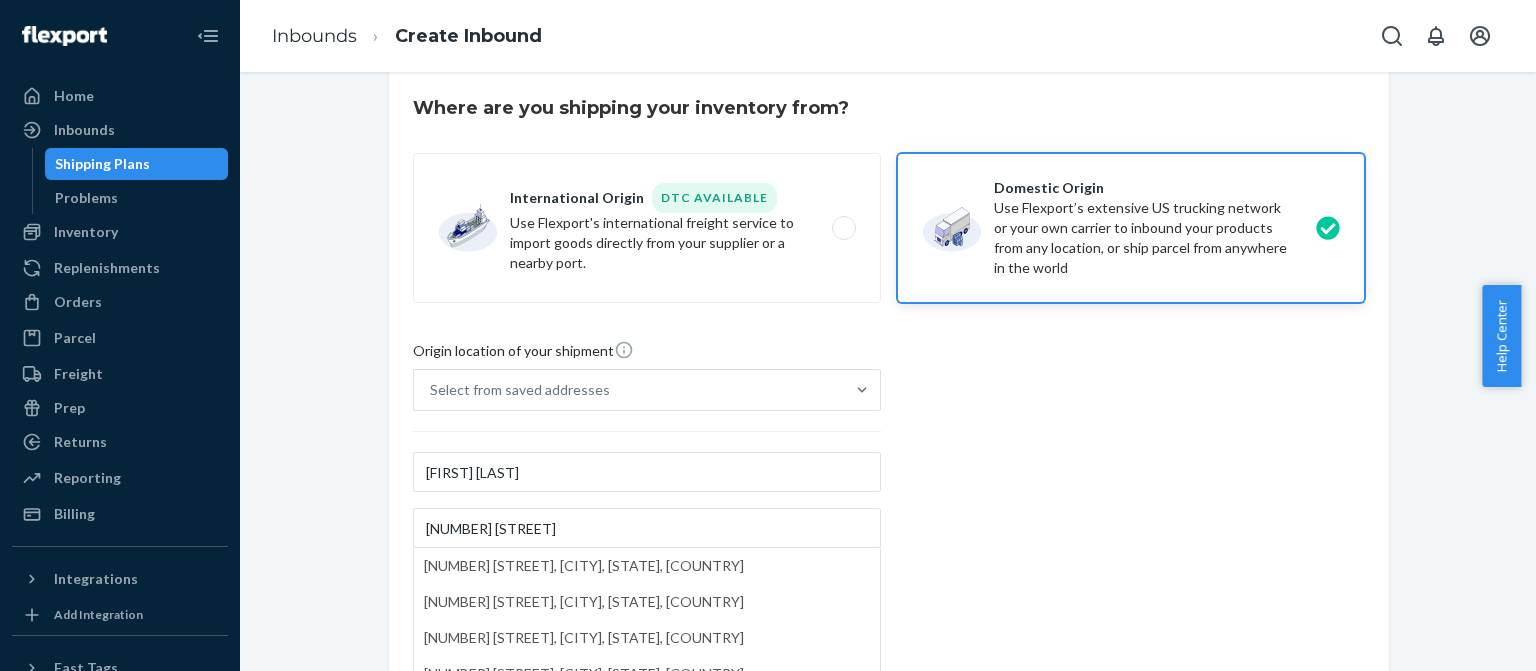 type on "United States" 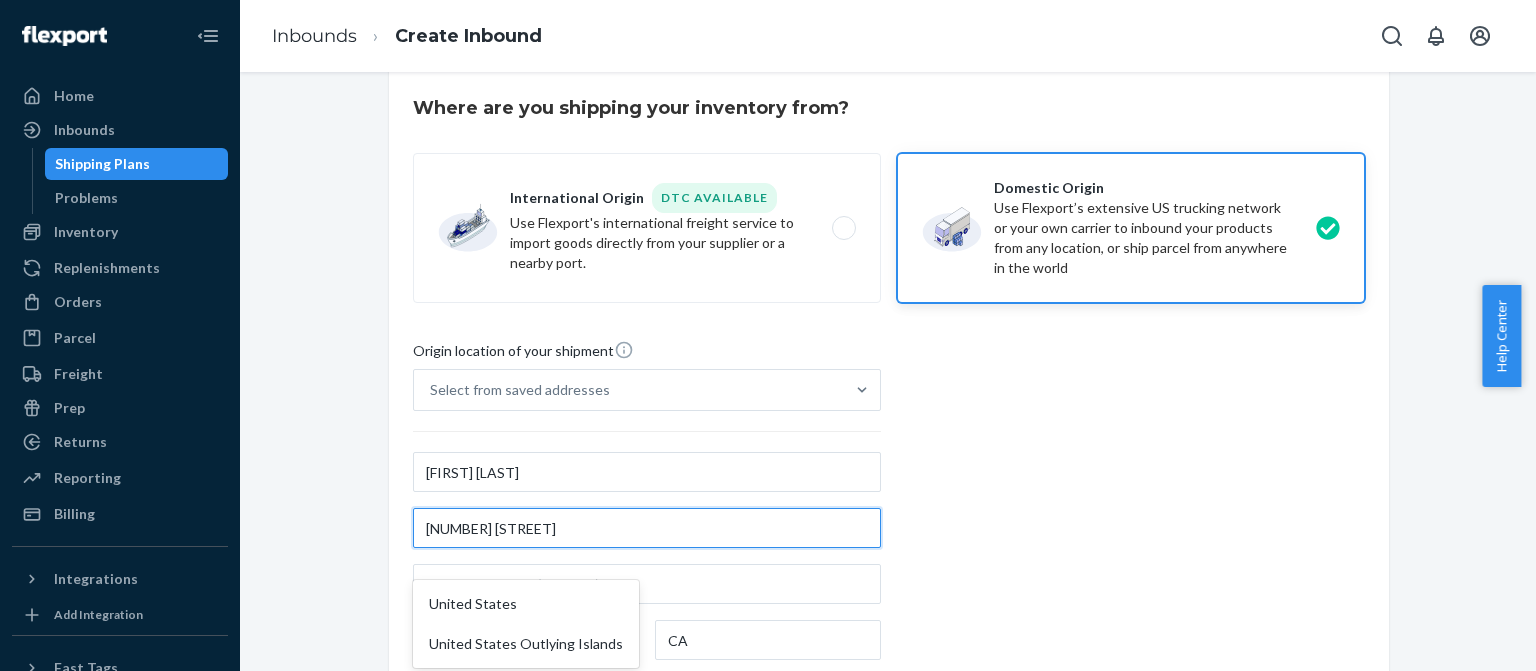 scroll, scrollTop: 371, scrollLeft: 0, axis: vertical 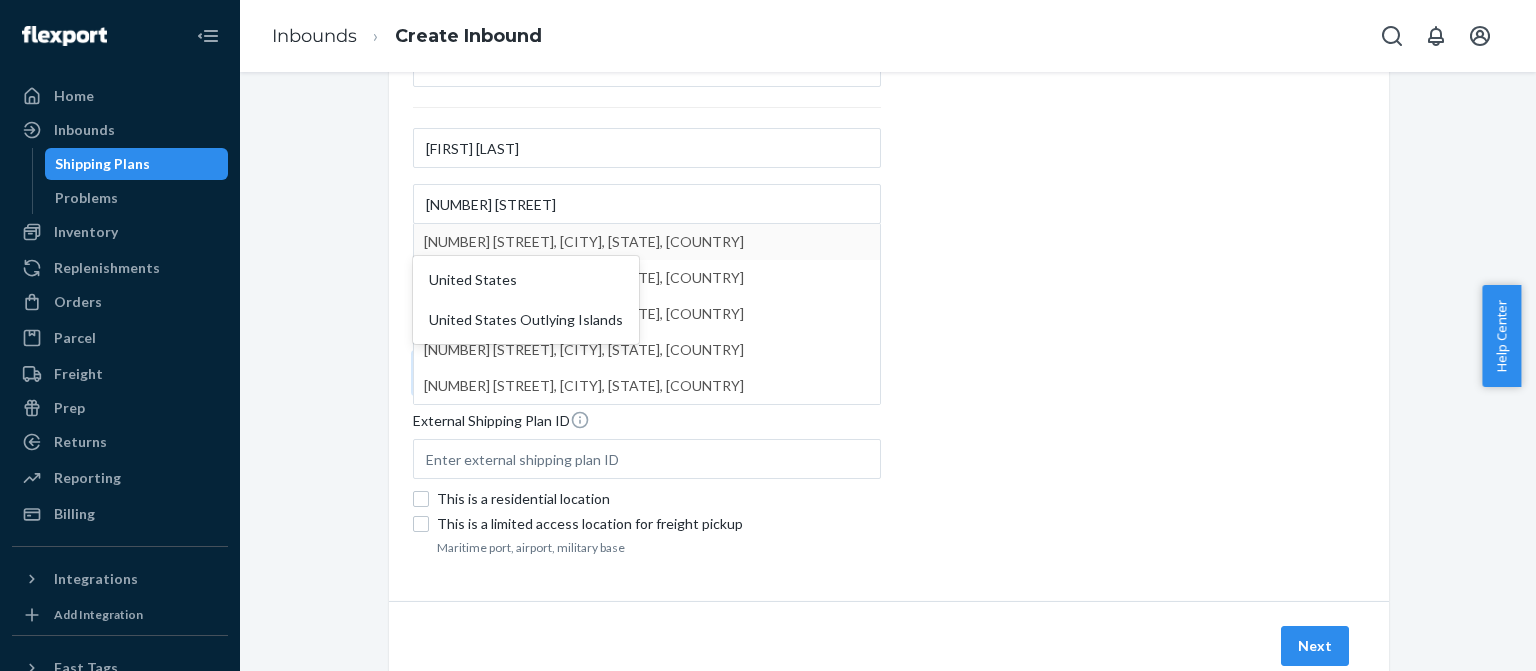 type 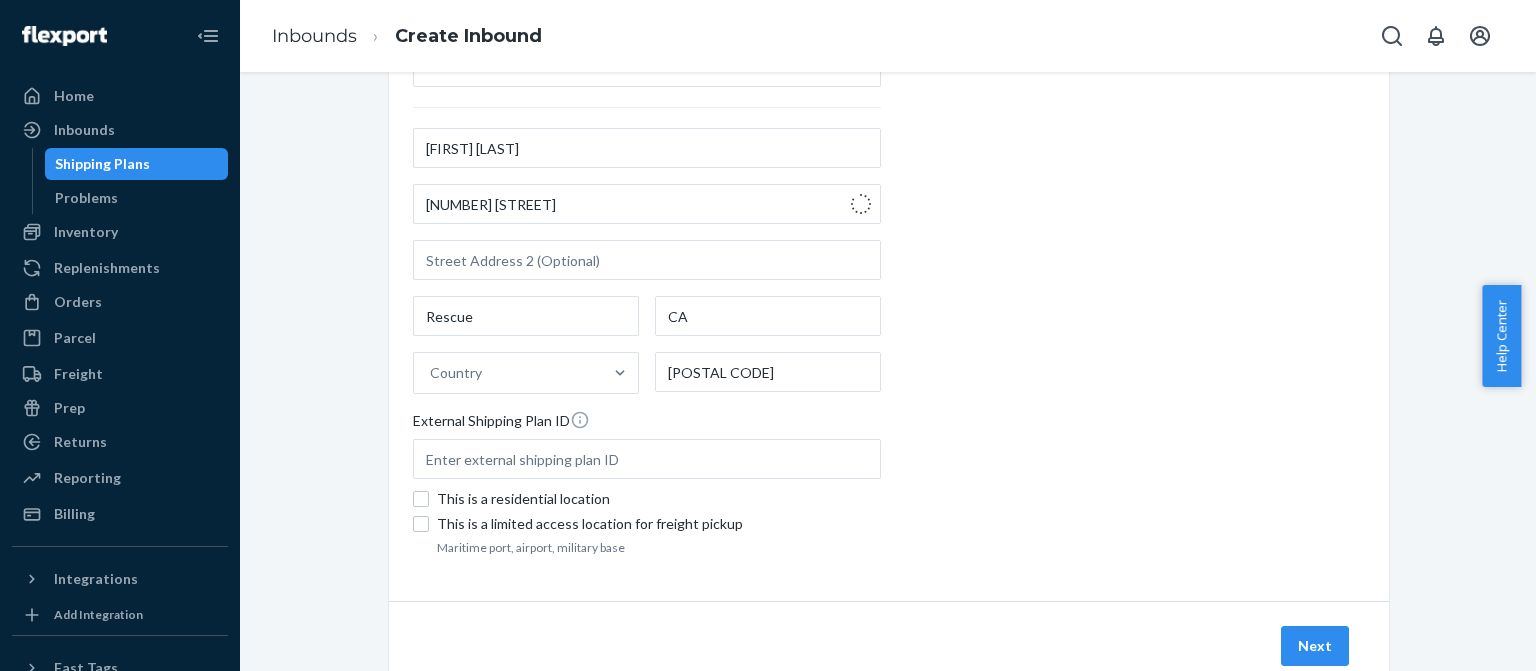 type on "California" 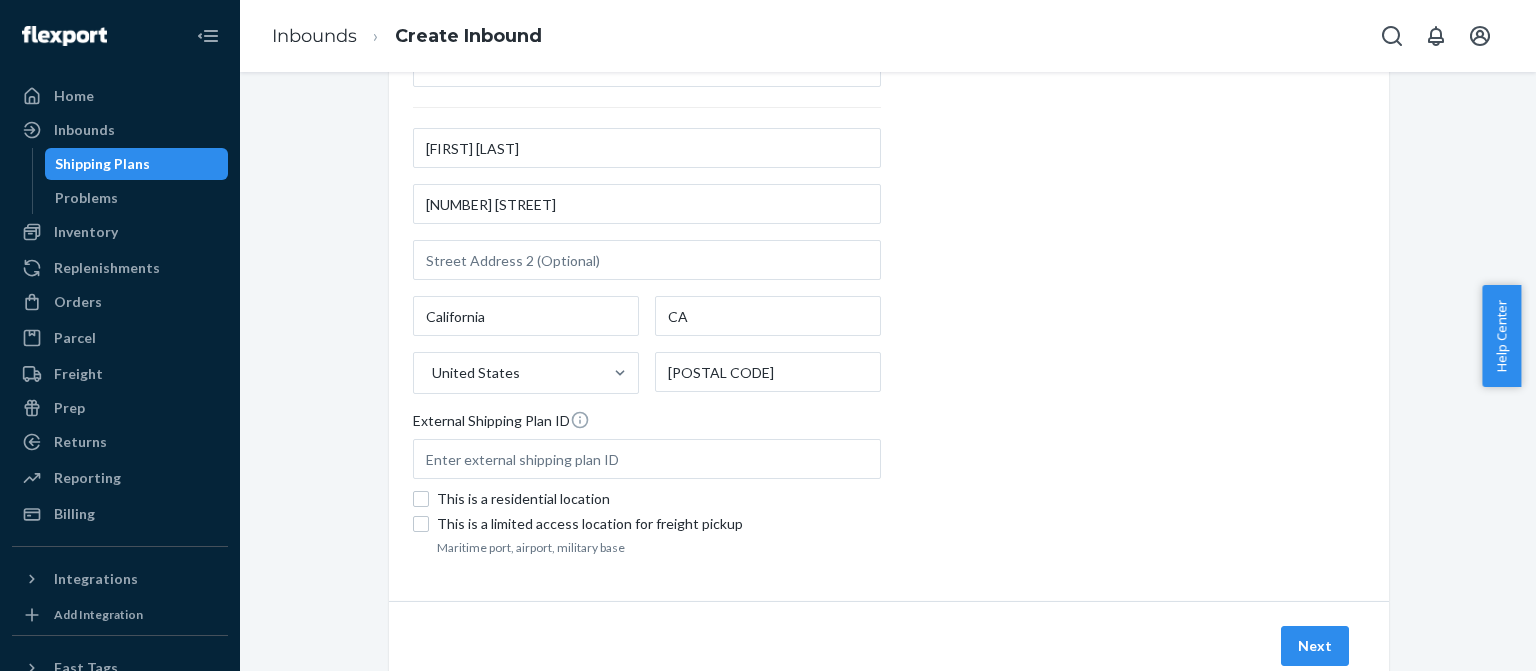 click on "This is a residential location" at bounding box center (659, 499) 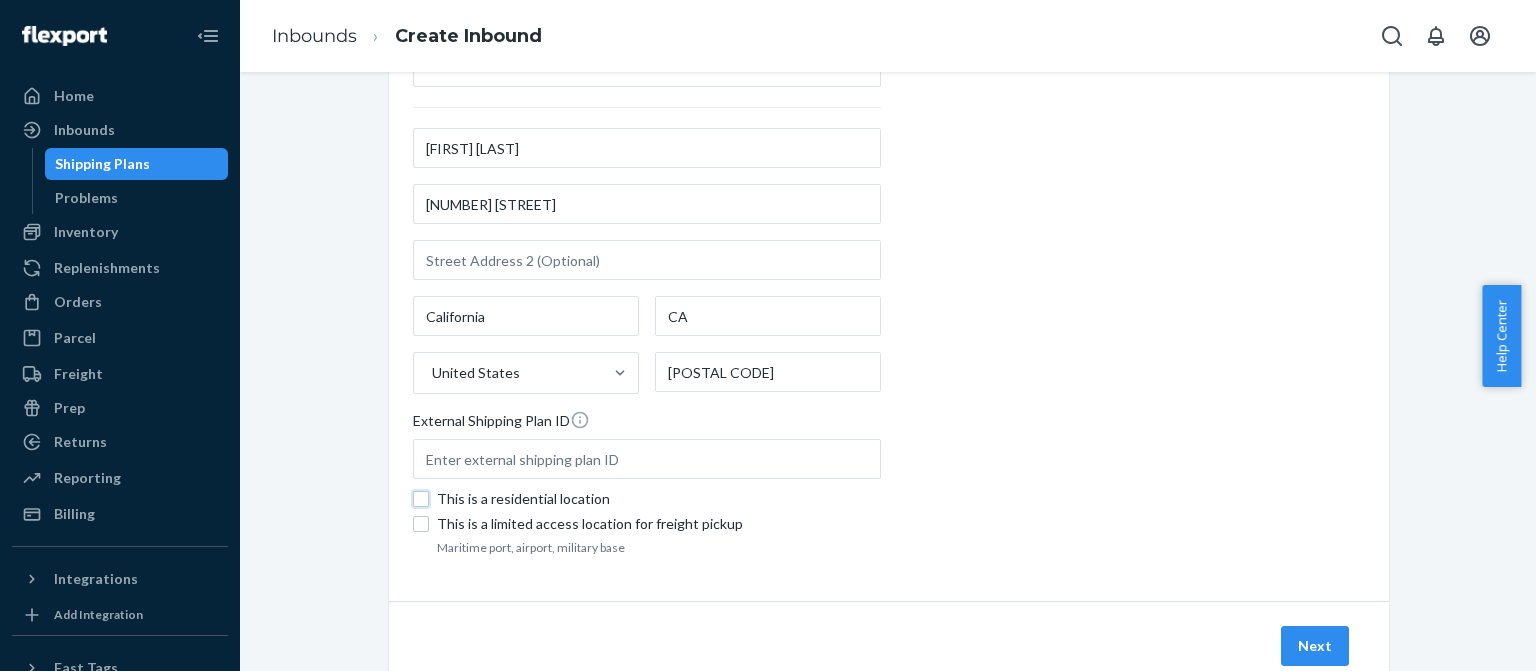 click on "This is a residential location" at bounding box center (421, 499) 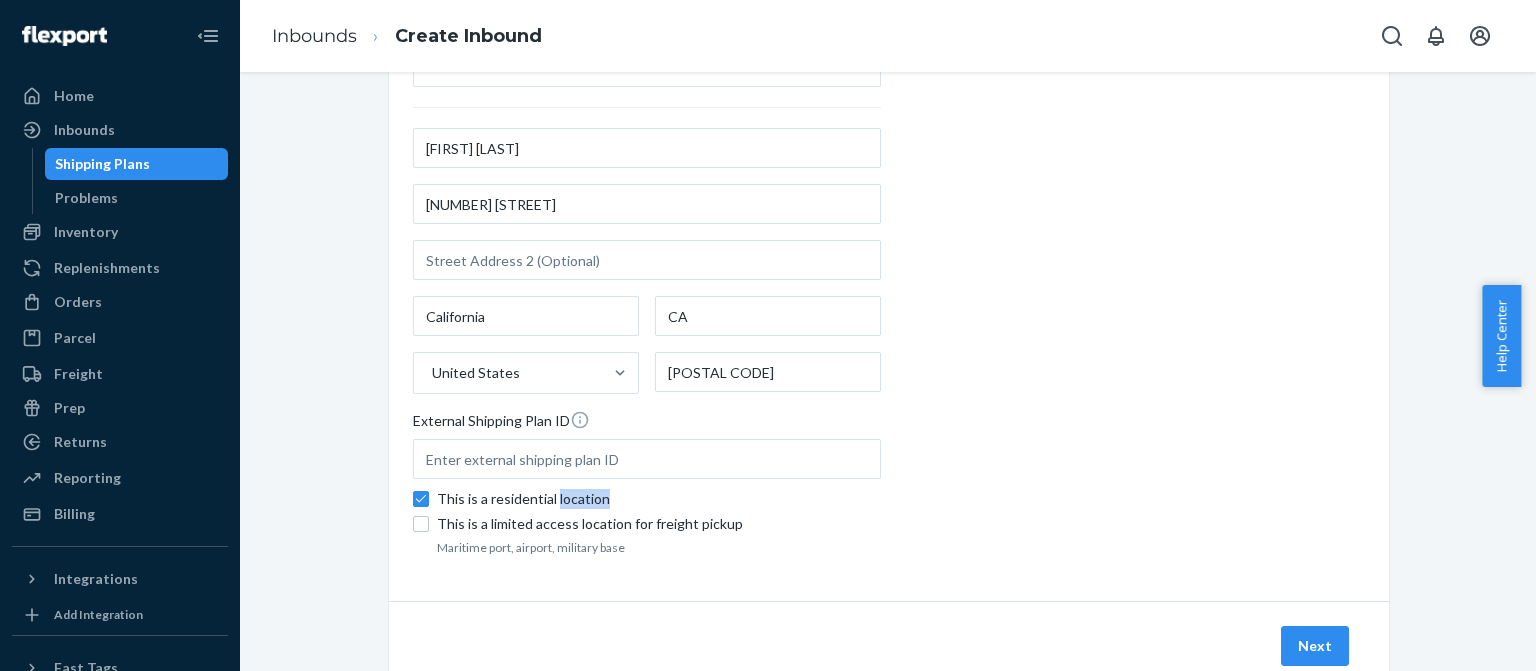click on "This is a residential location" at bounding box center (659, 499) 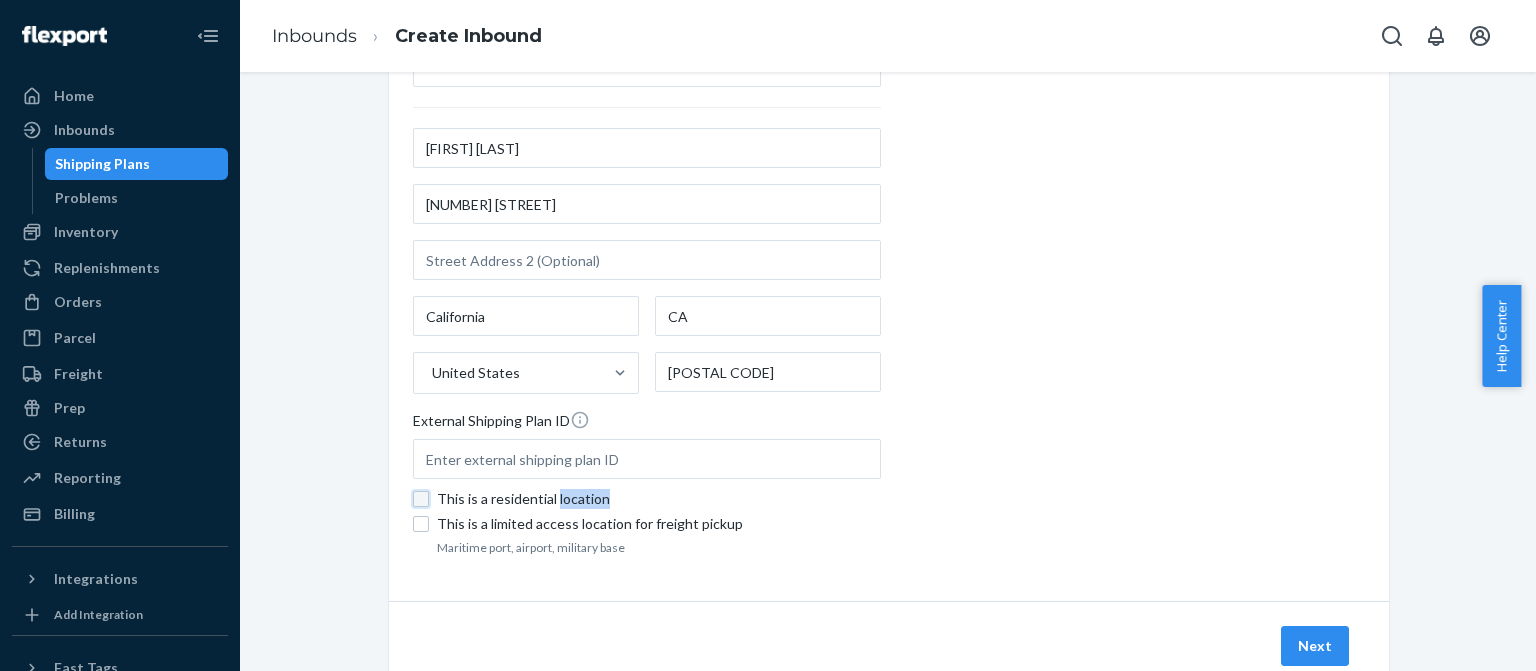 click on "This is a residential location" at bounding box center (421, 499) 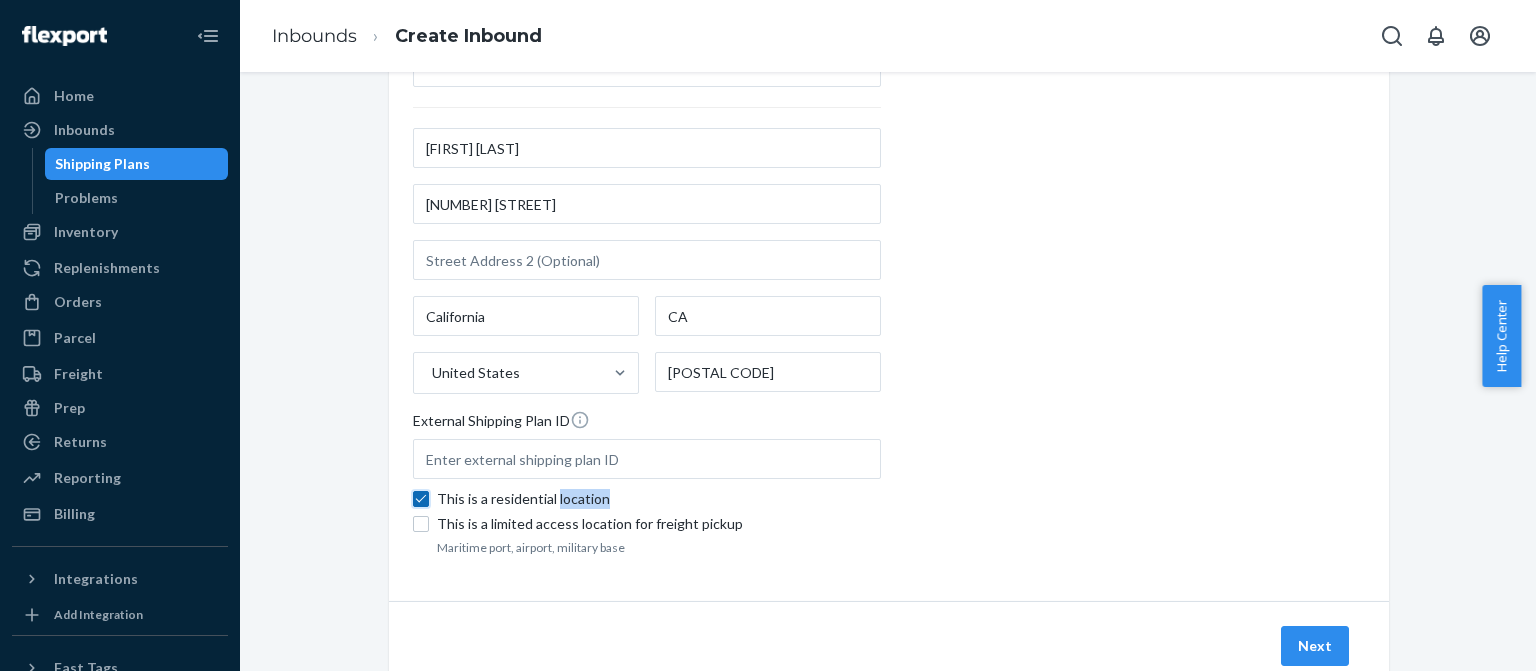checkbox on "true" 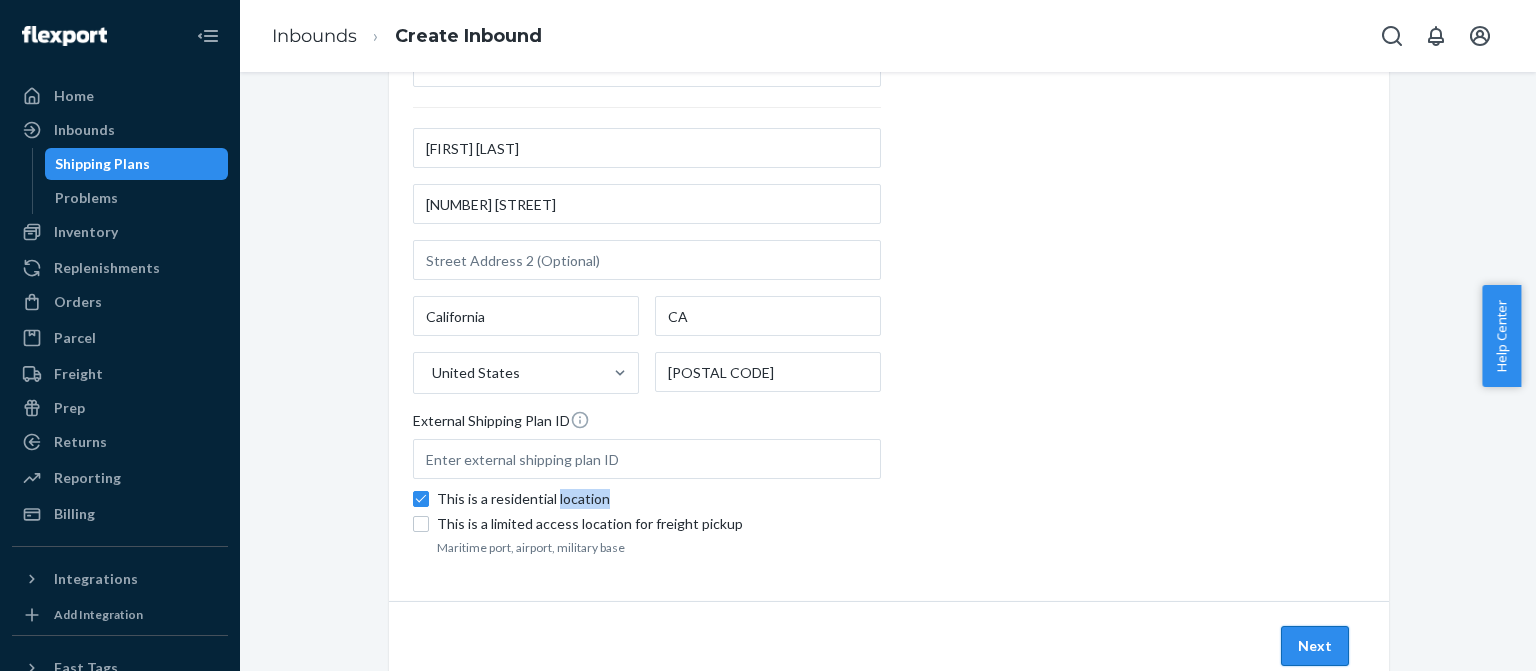 click on "Next" at bounding box center [1315, 646] 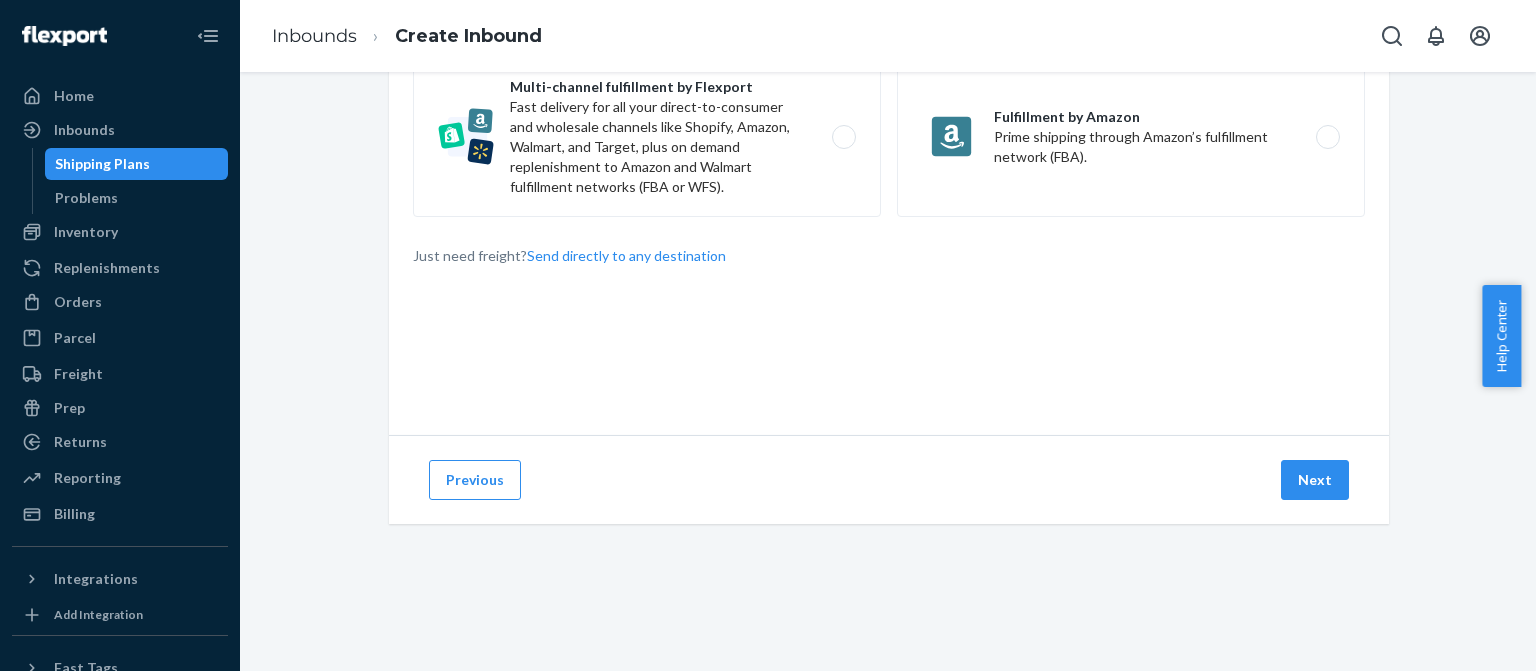 scroll, scrollTop: 0, scrollLeft: 0, axis: both 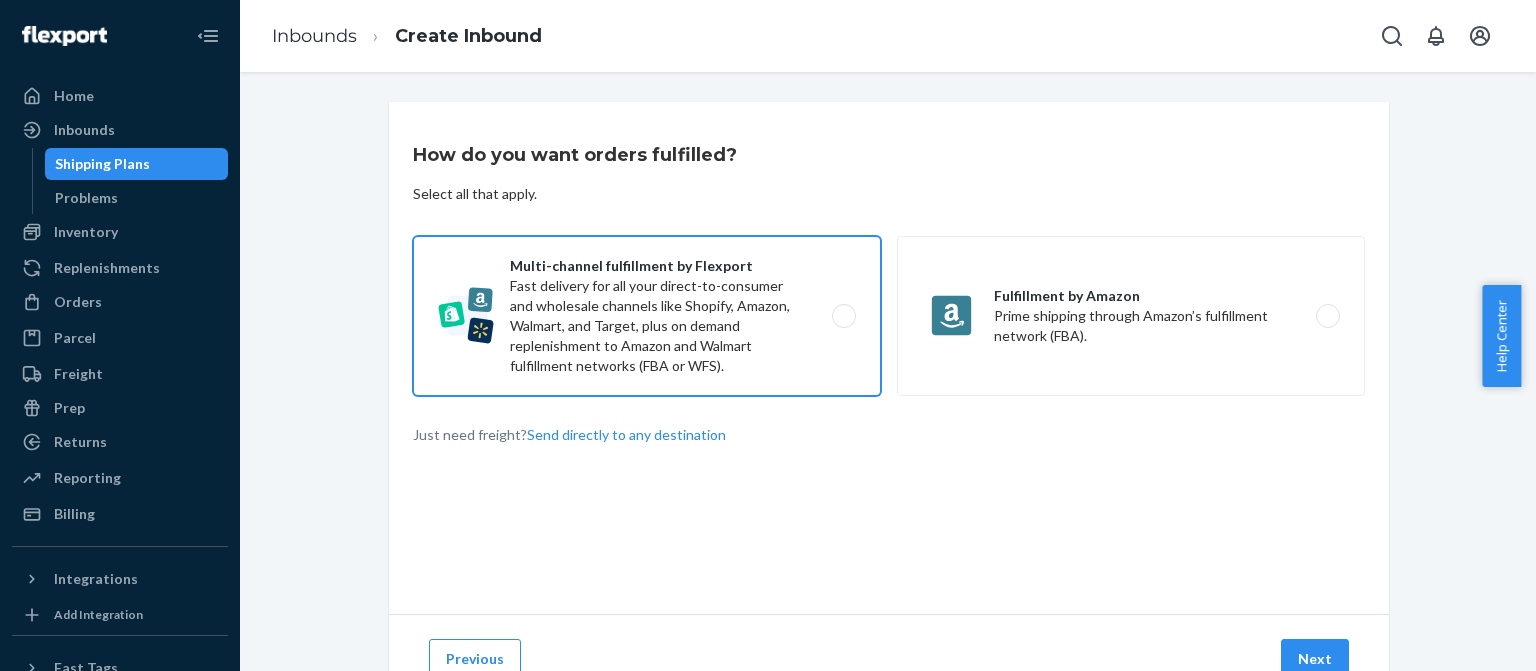 click on "Multi-channel fulfillment by Flexport Fast delivery for all your direct-to-consumer and wholesale channels like Shopify, Amazon, Walmart, and Target, plus on demand replenishment to Amazon and Walmart fulfillment networks (FBA or WFS)." at bounding box center (647, 316) 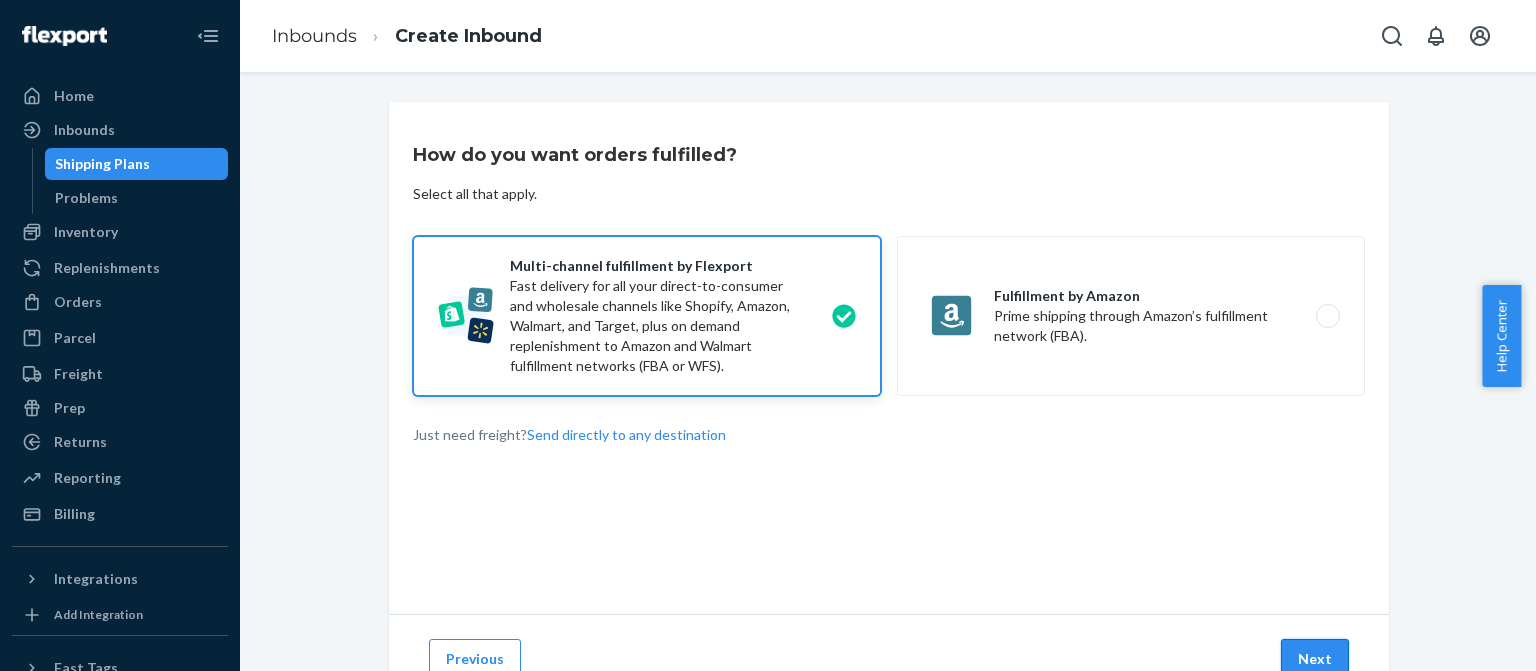 click on "Next" at bounding box center (1315, 659) 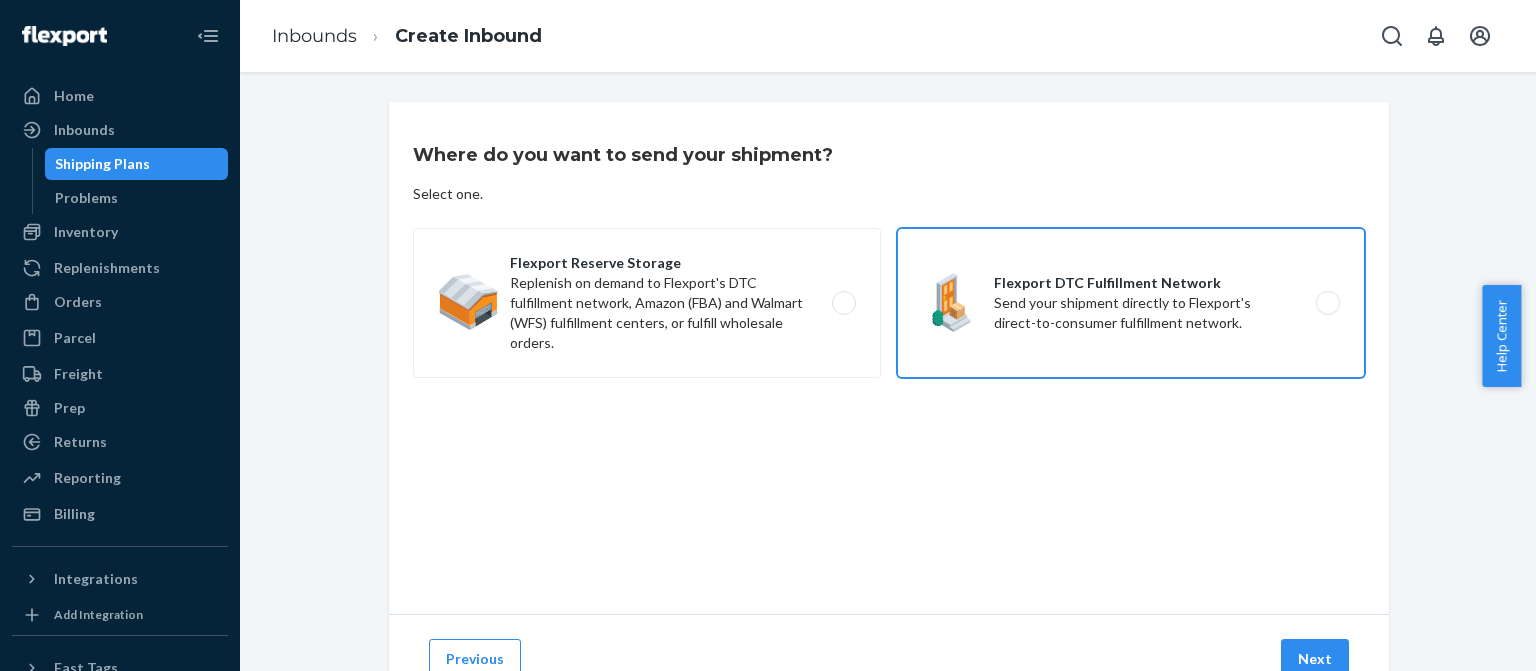 click on "Flexport DTC Fulfillment Network Send your shipment directly to Flexport's direct-to-consumer fulfillment network." at bounding box center [1131, 303] 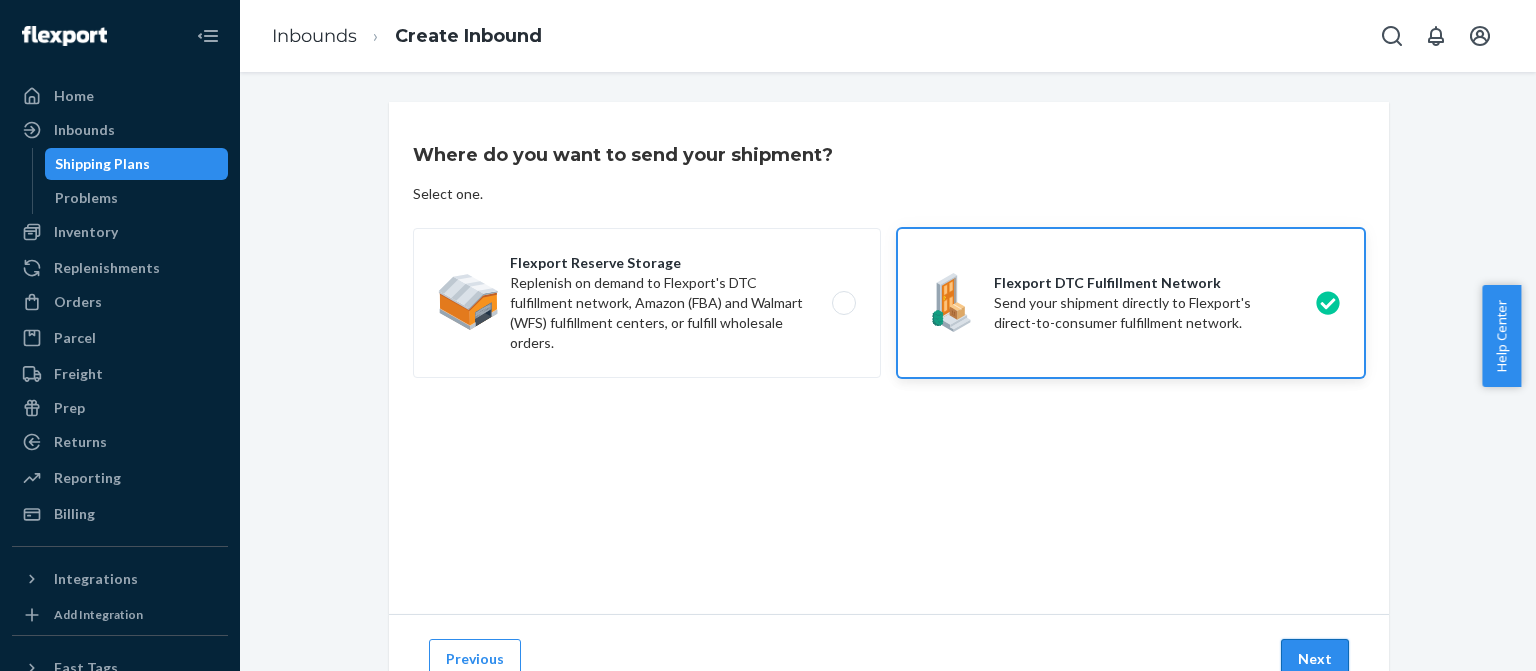 click on "Next" at bounding box center (1315, 659) 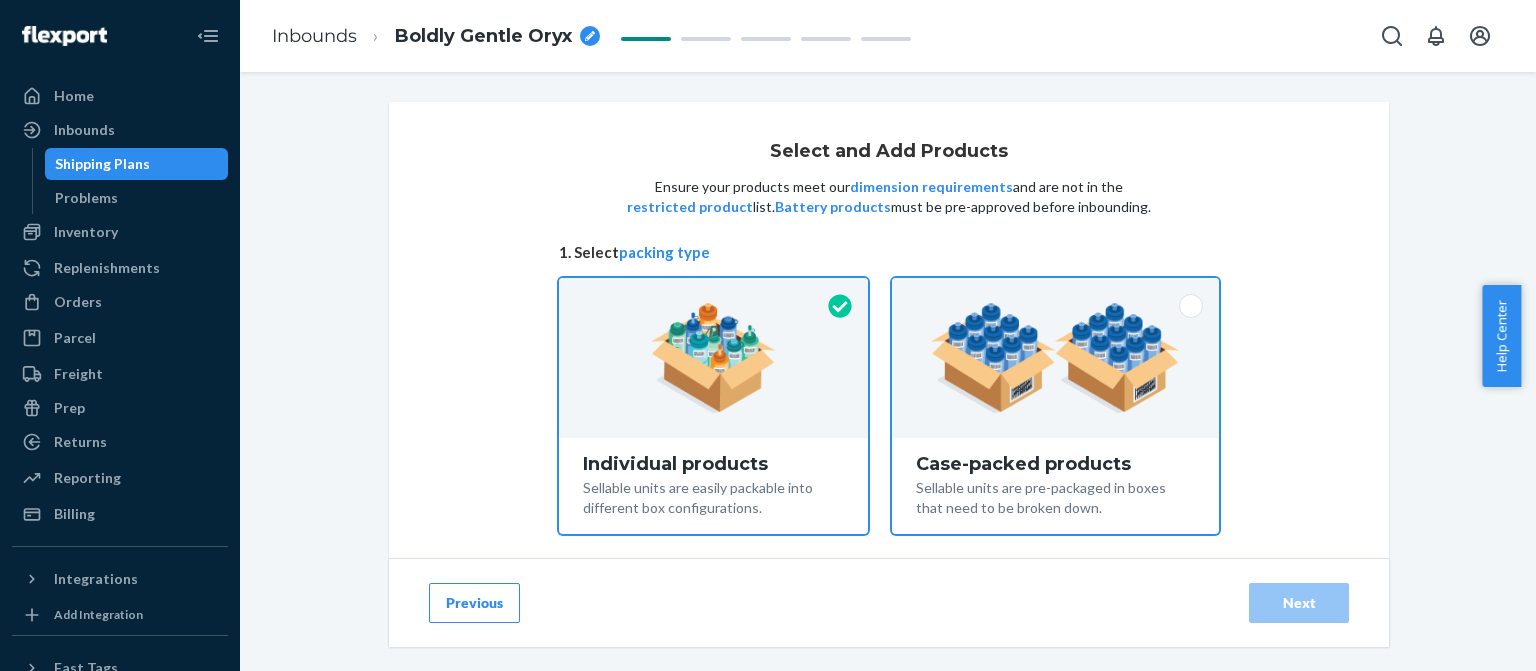 click at bounding box center [1055, 358] 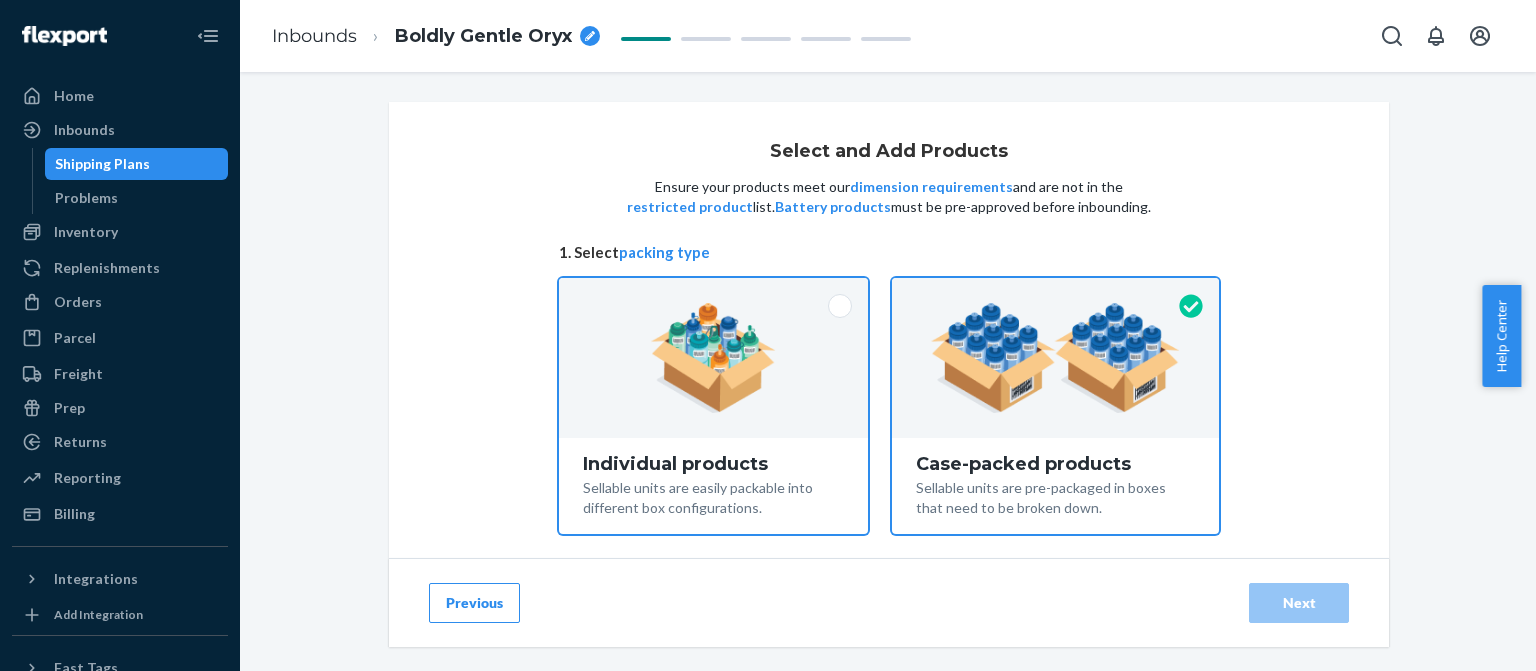 click at bounding box center (713, 358) 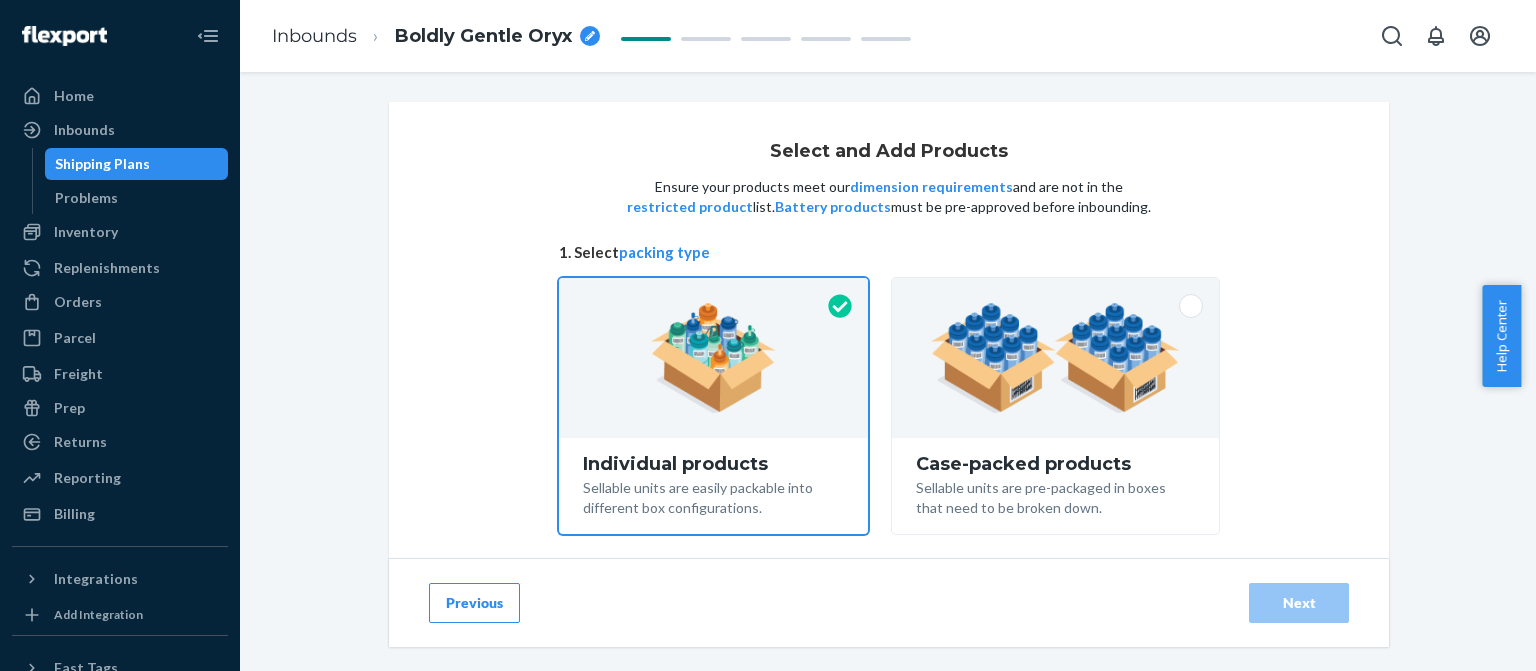 drag, startPoint x: 1530, startPoint y: 336, endPoint x: 1534, endPoint y: 445, distance: 109.07337 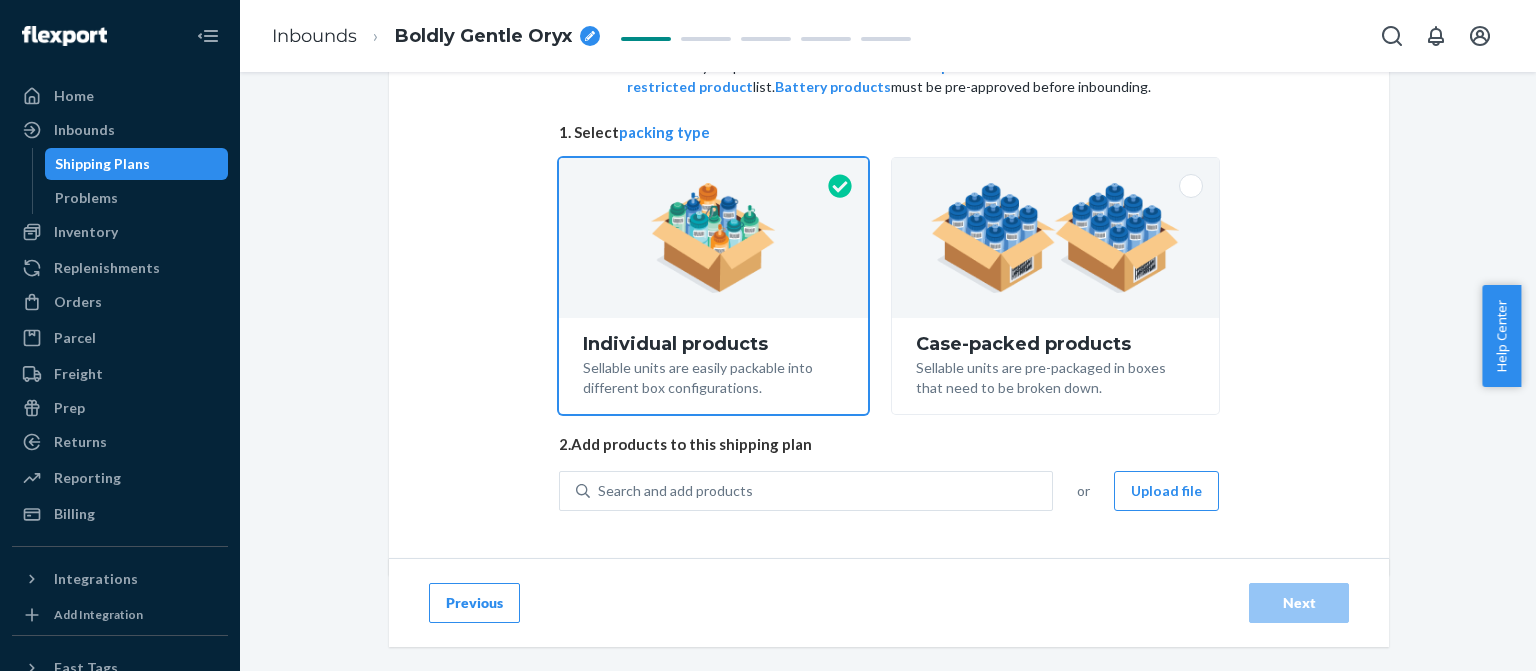 scroll, scrollTop: 136, scrollLeft: 0, axis: vertical 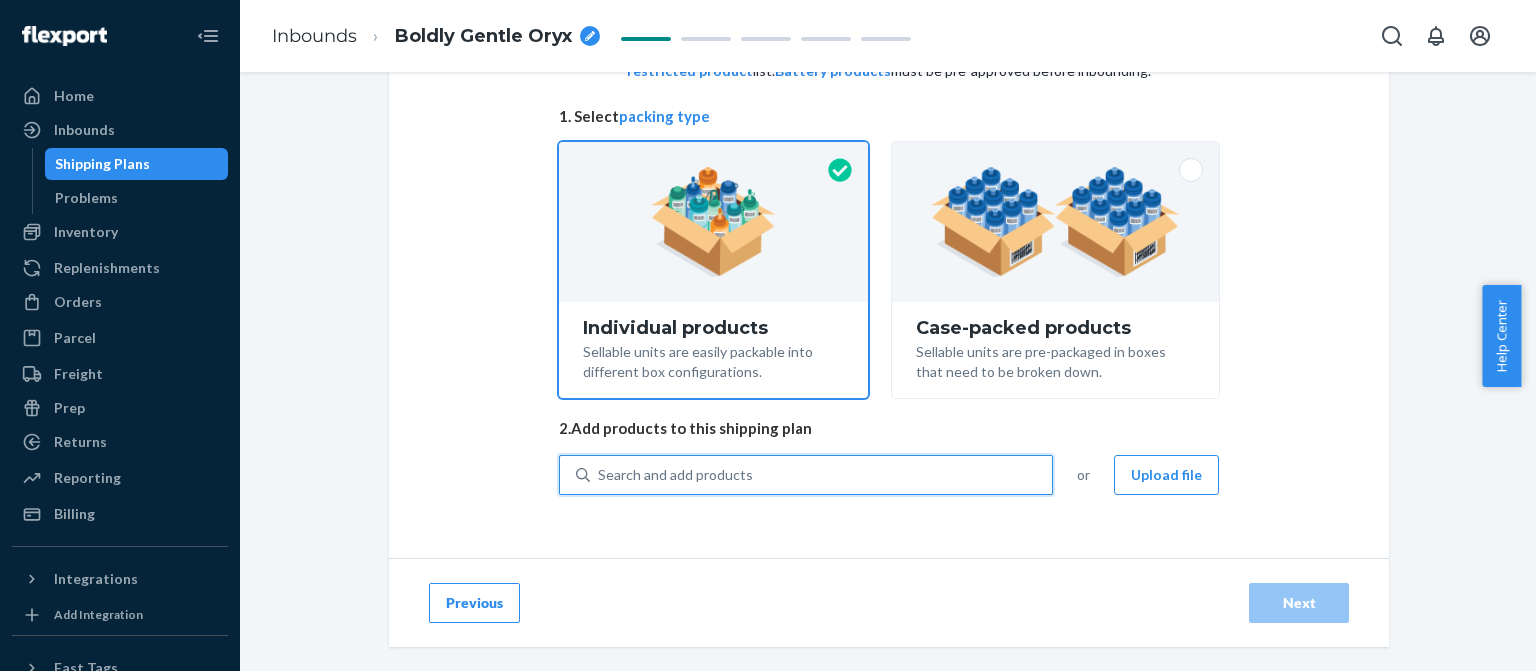 click on "Search and add products" at bounding box center (821, 475) 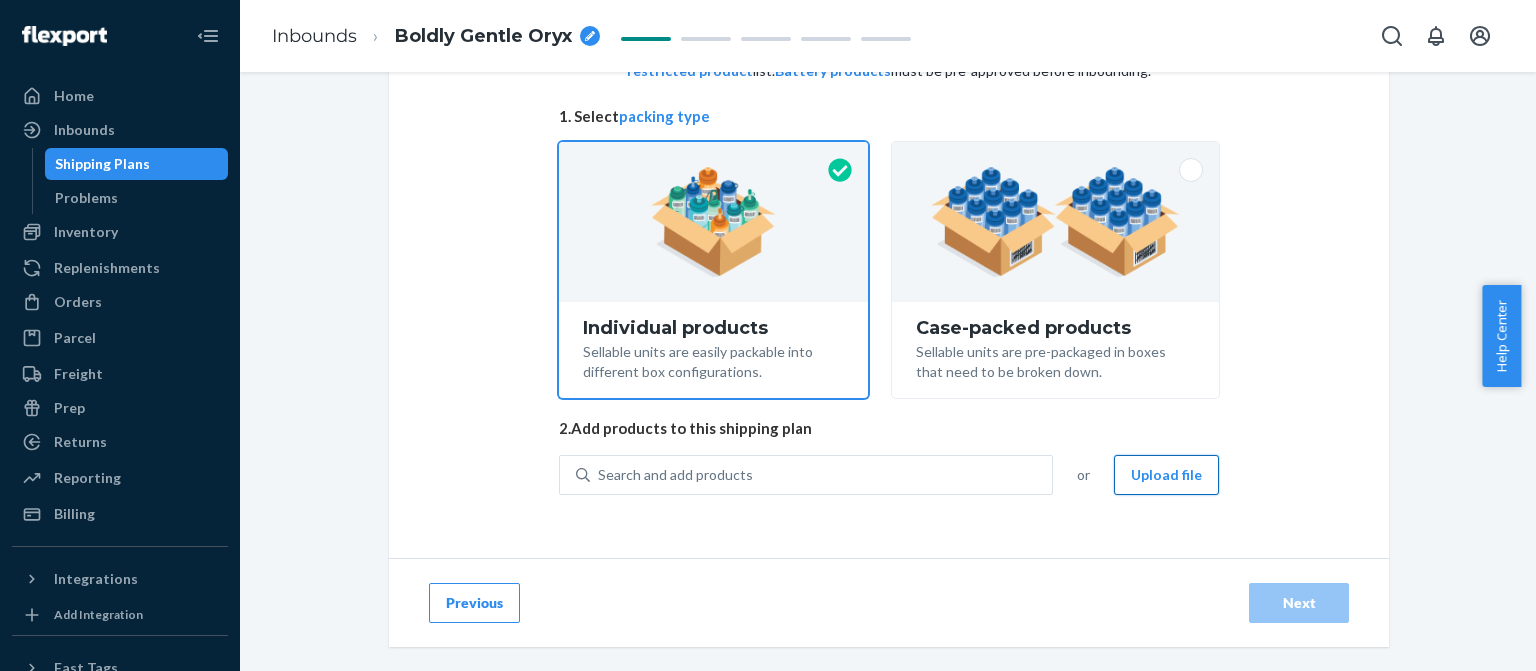 click on "Upload file" at bounding box center (1166, 475) 